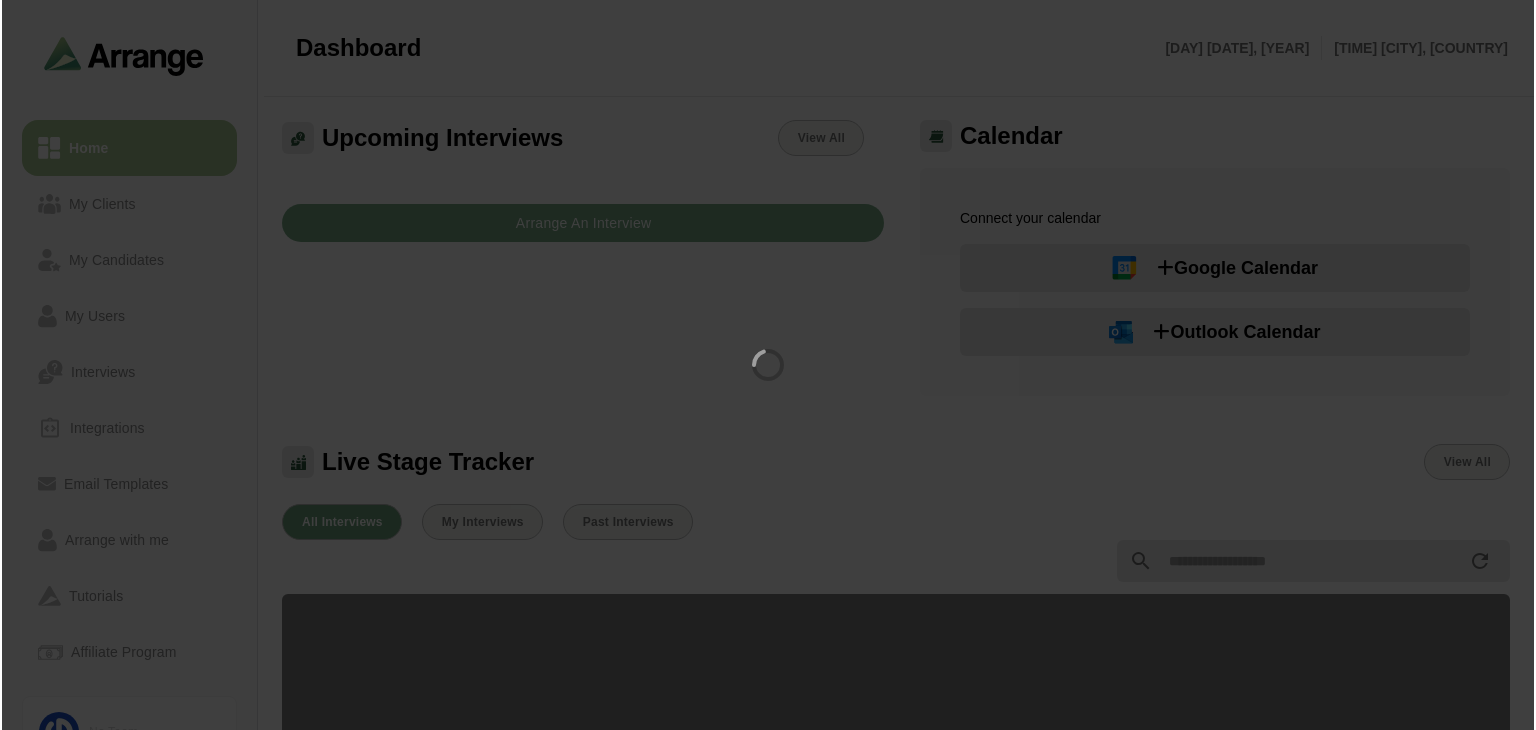 scroll, scrollTop: 0, scrollLeft: 0, axis: both 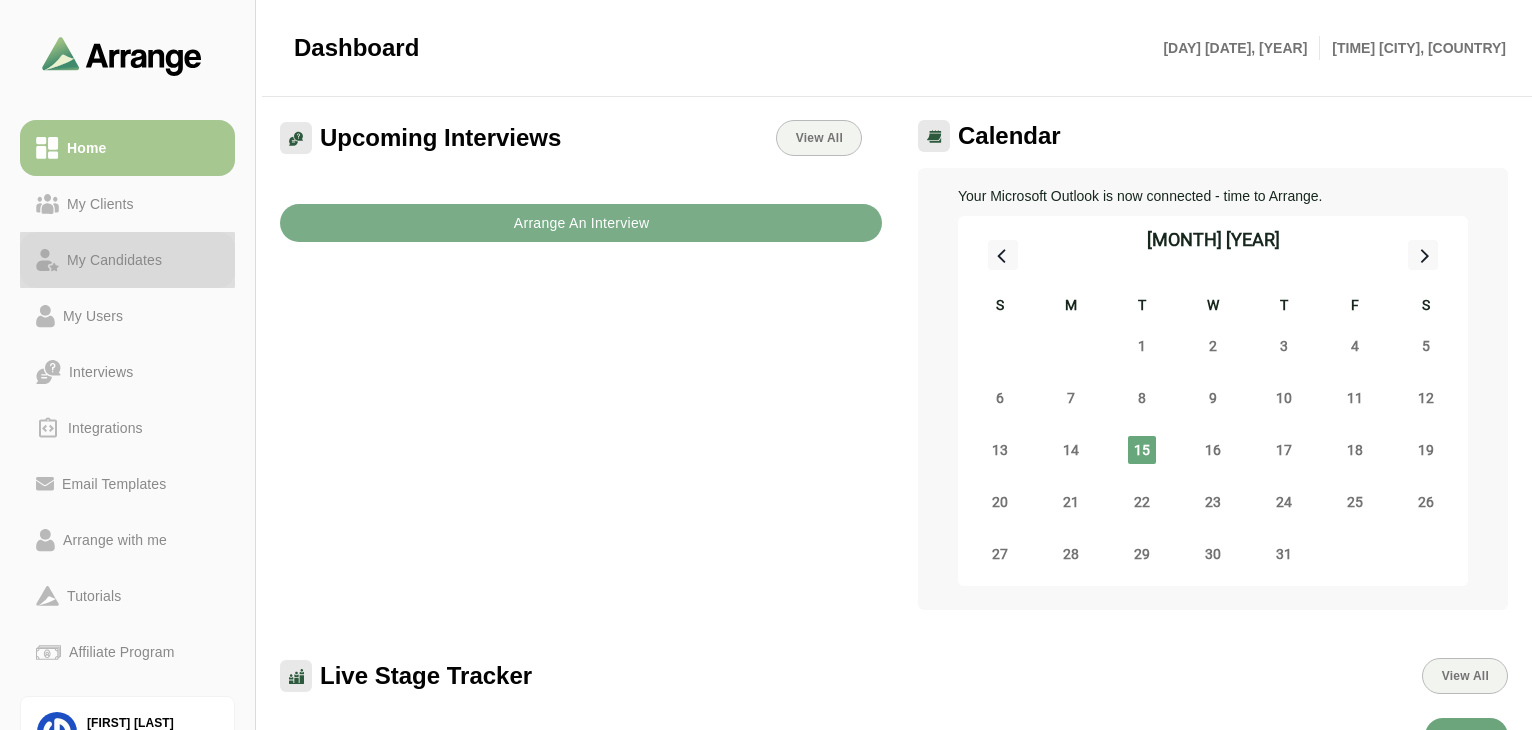 click on "My Candidates" at bounding box center [114, 260] 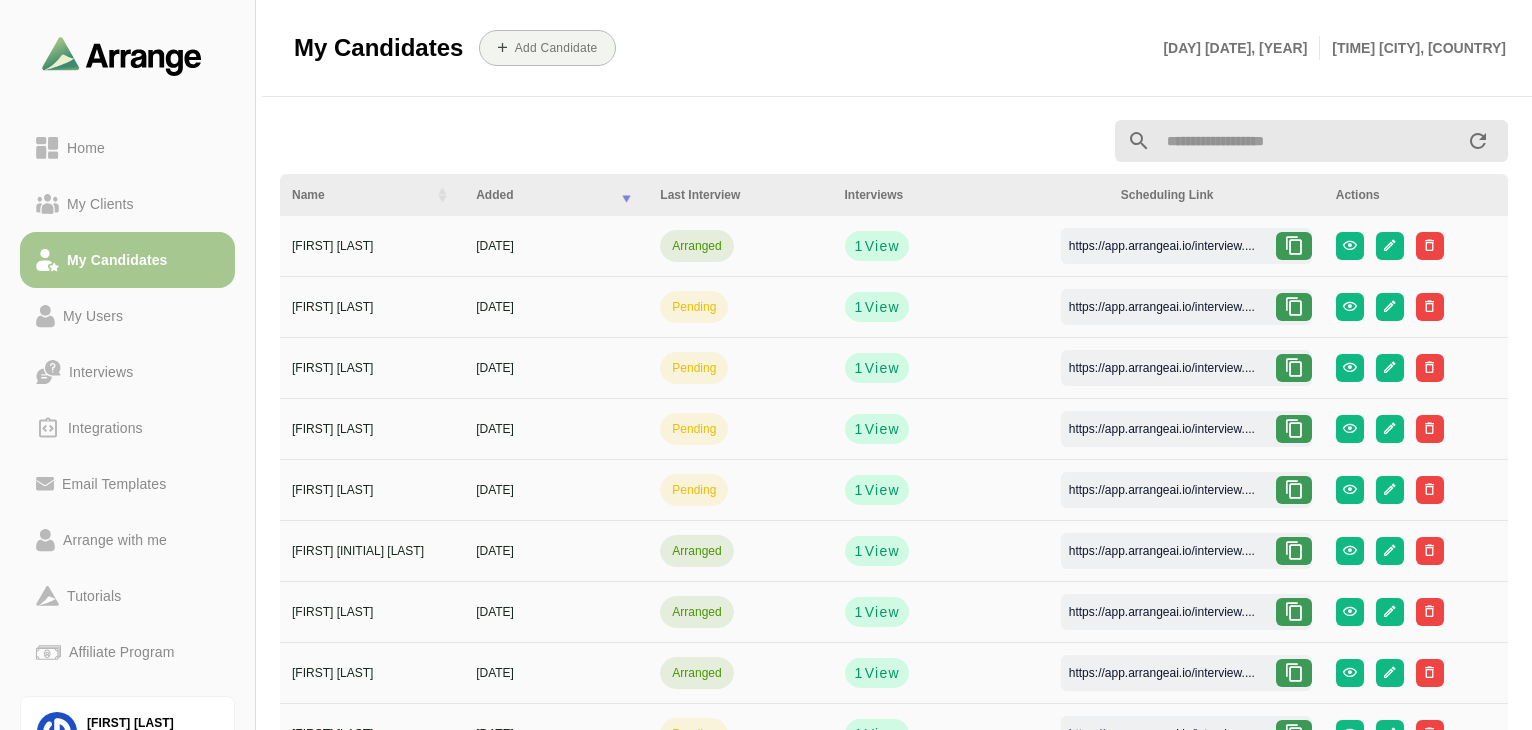 click at bounding box center (1294, 246) 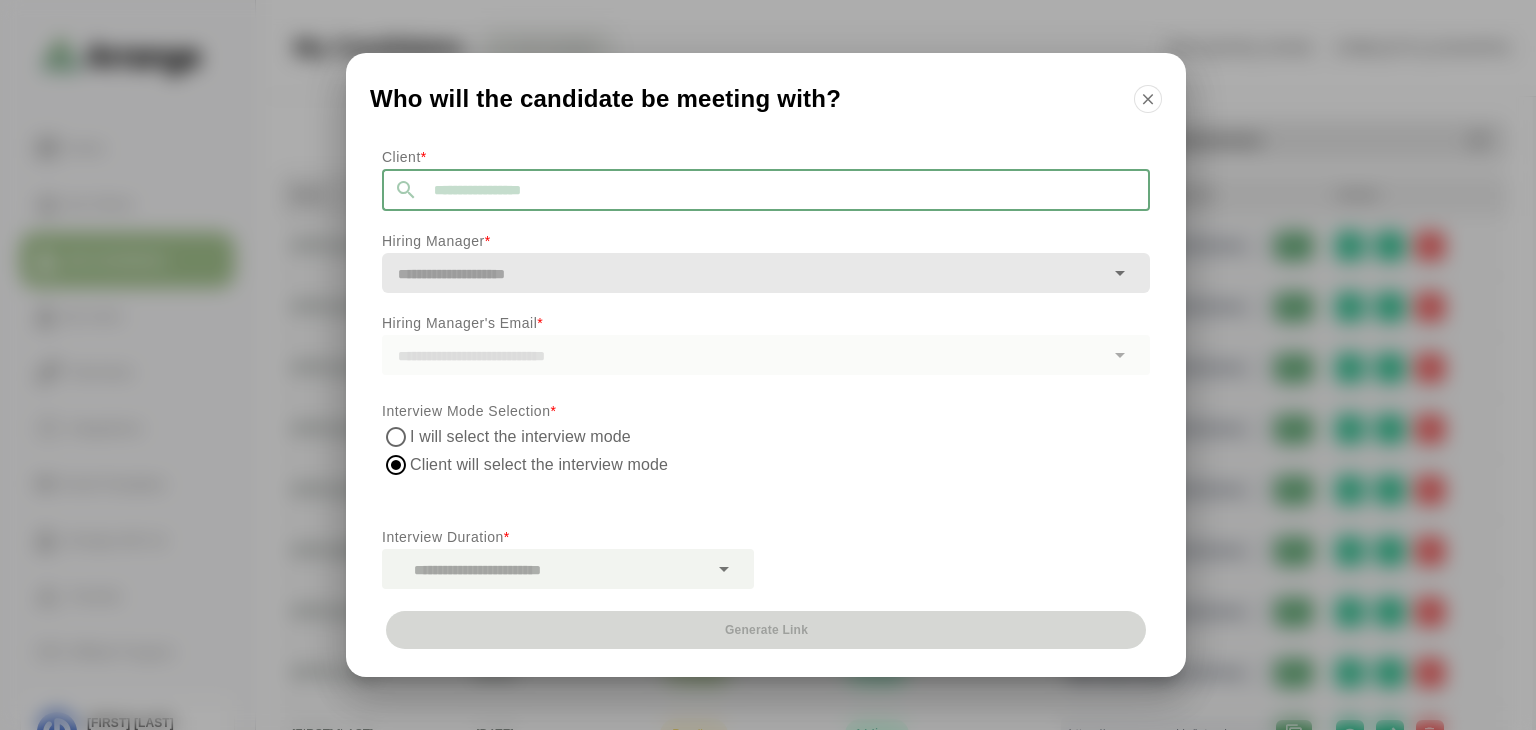 click 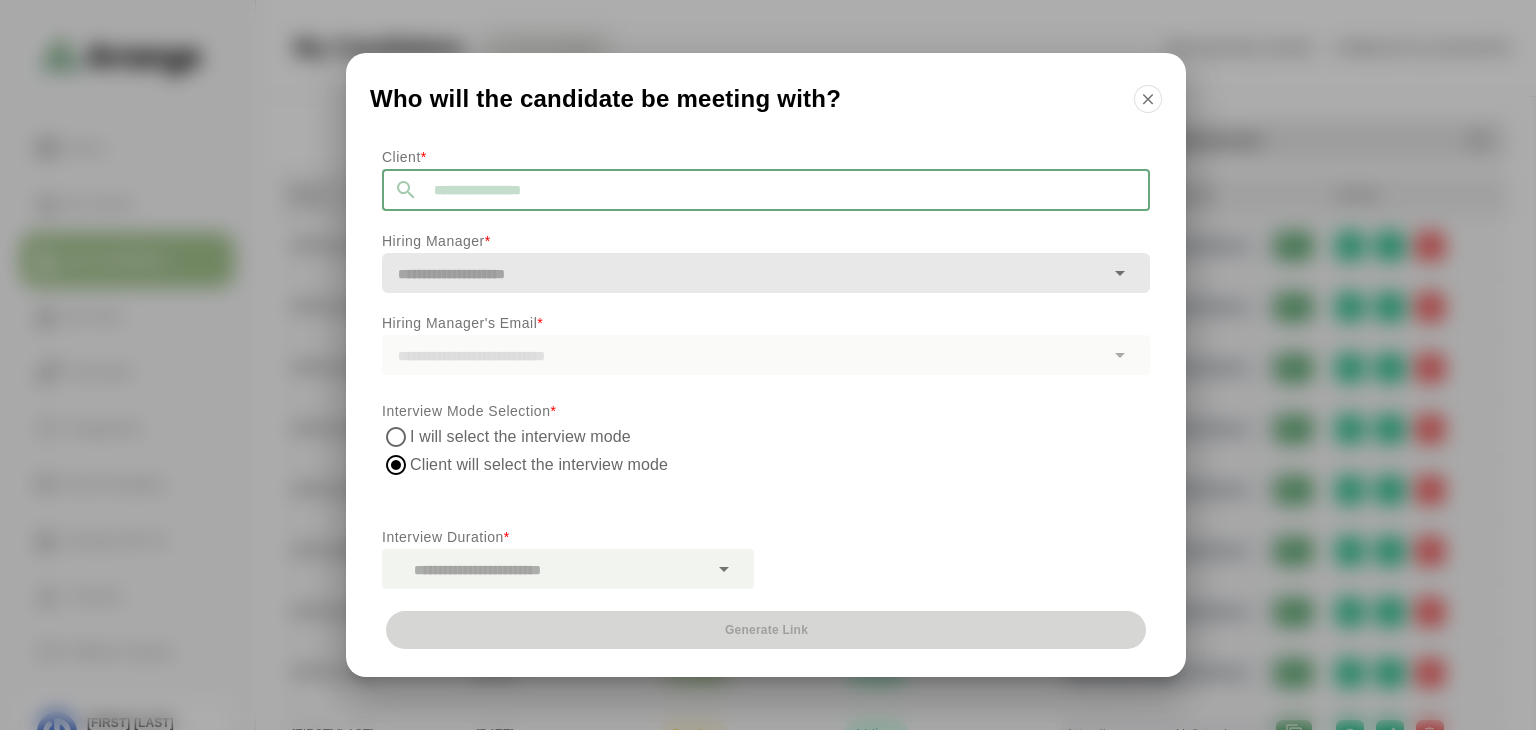 click 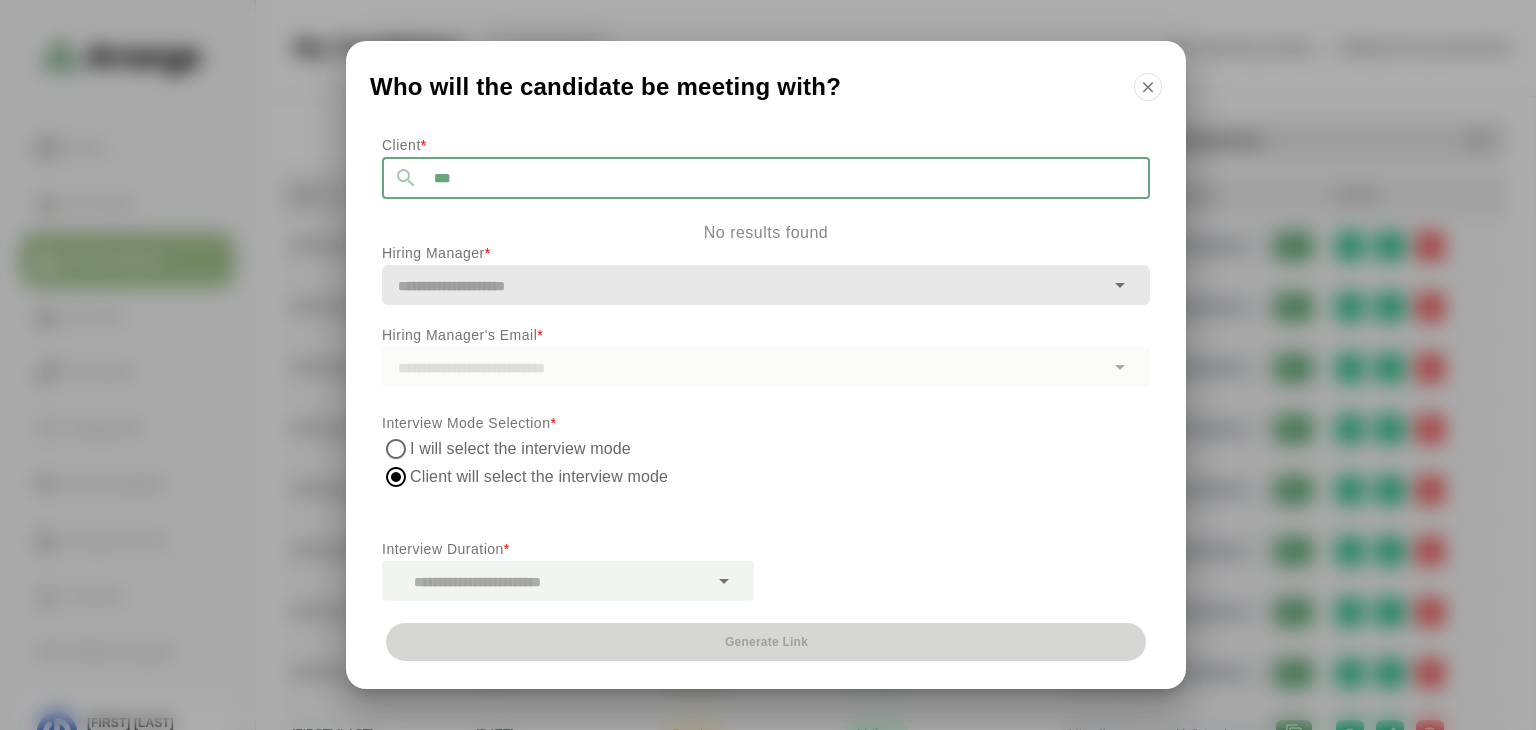 type on "****" 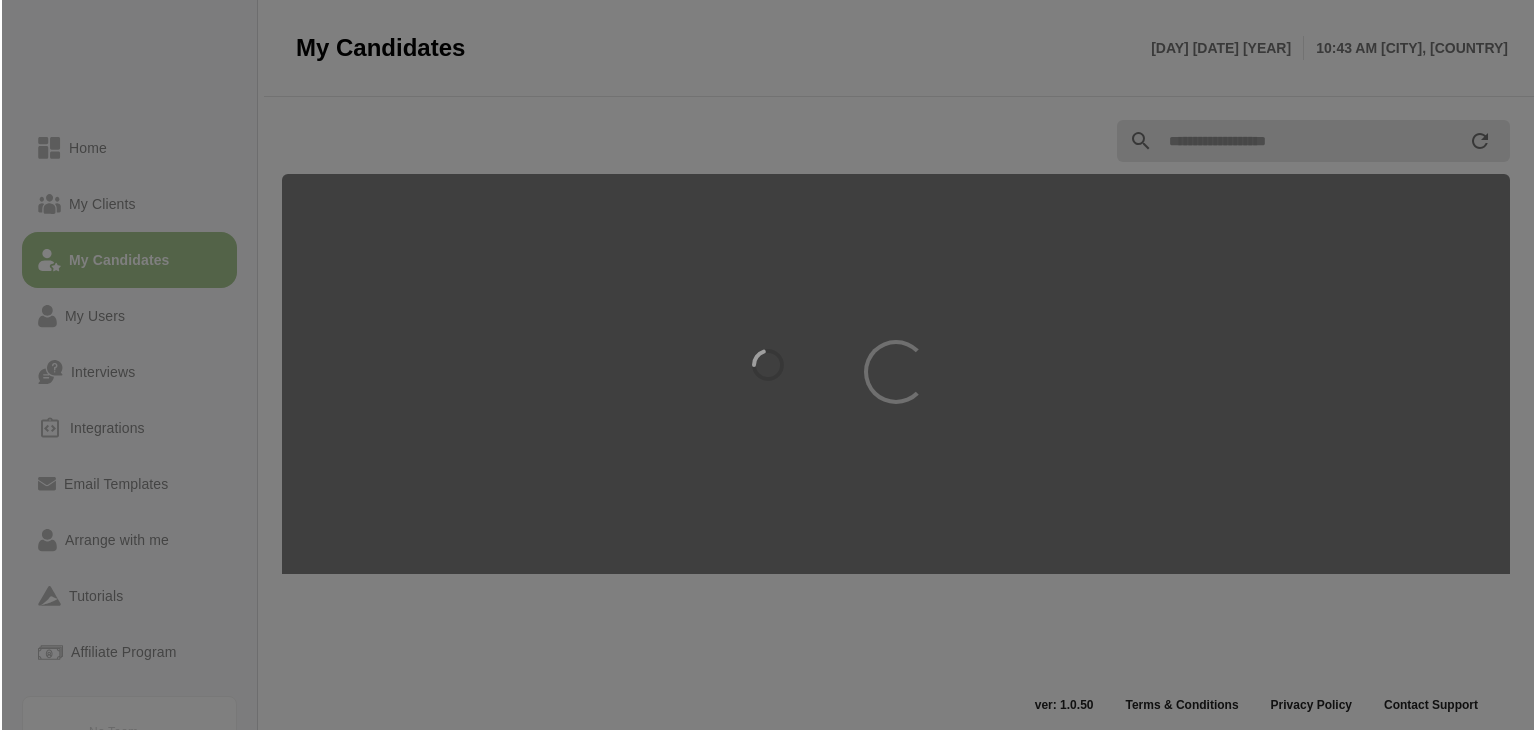scroll, scrollTop: 0, scrollLeft: 0, axis: both 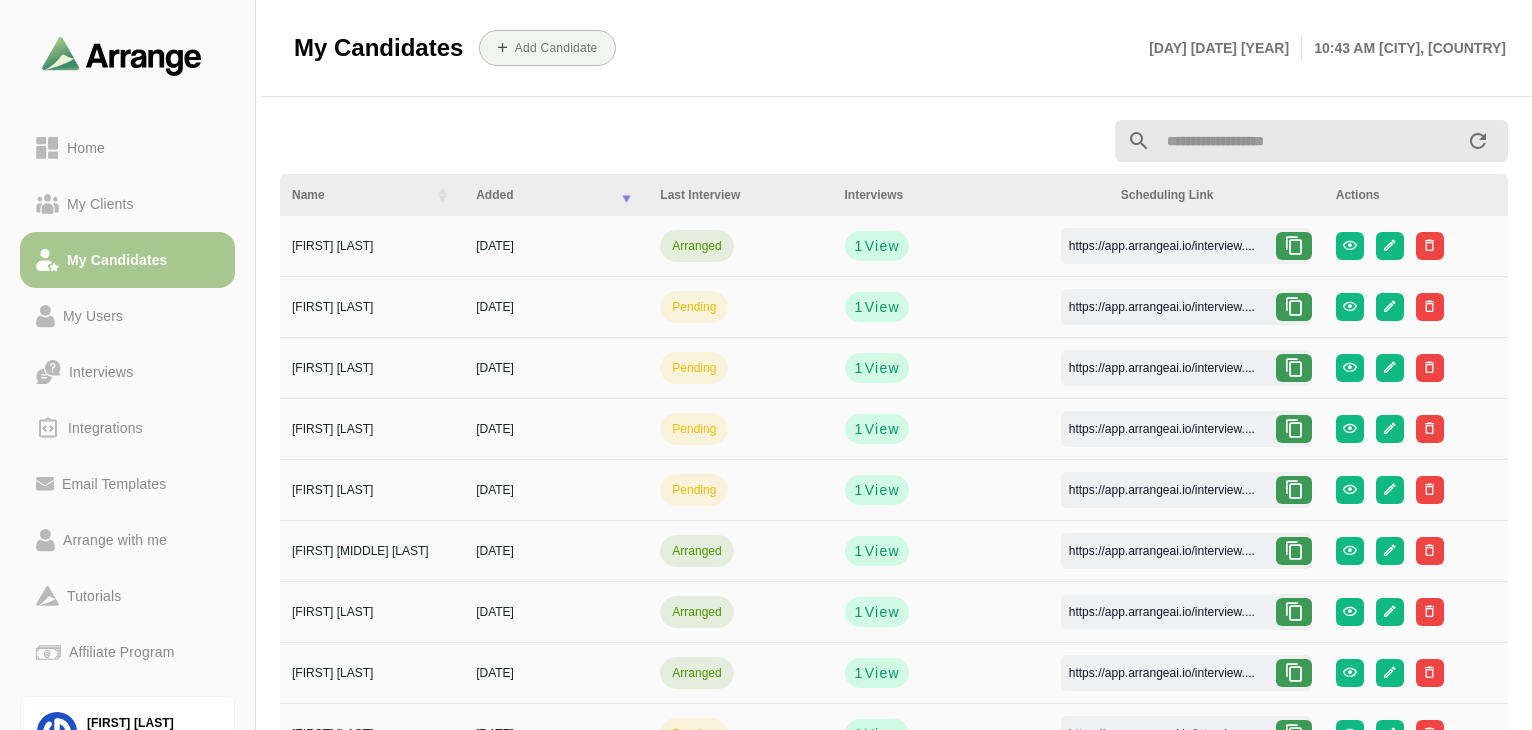 click at bounding box center (1294, 246) 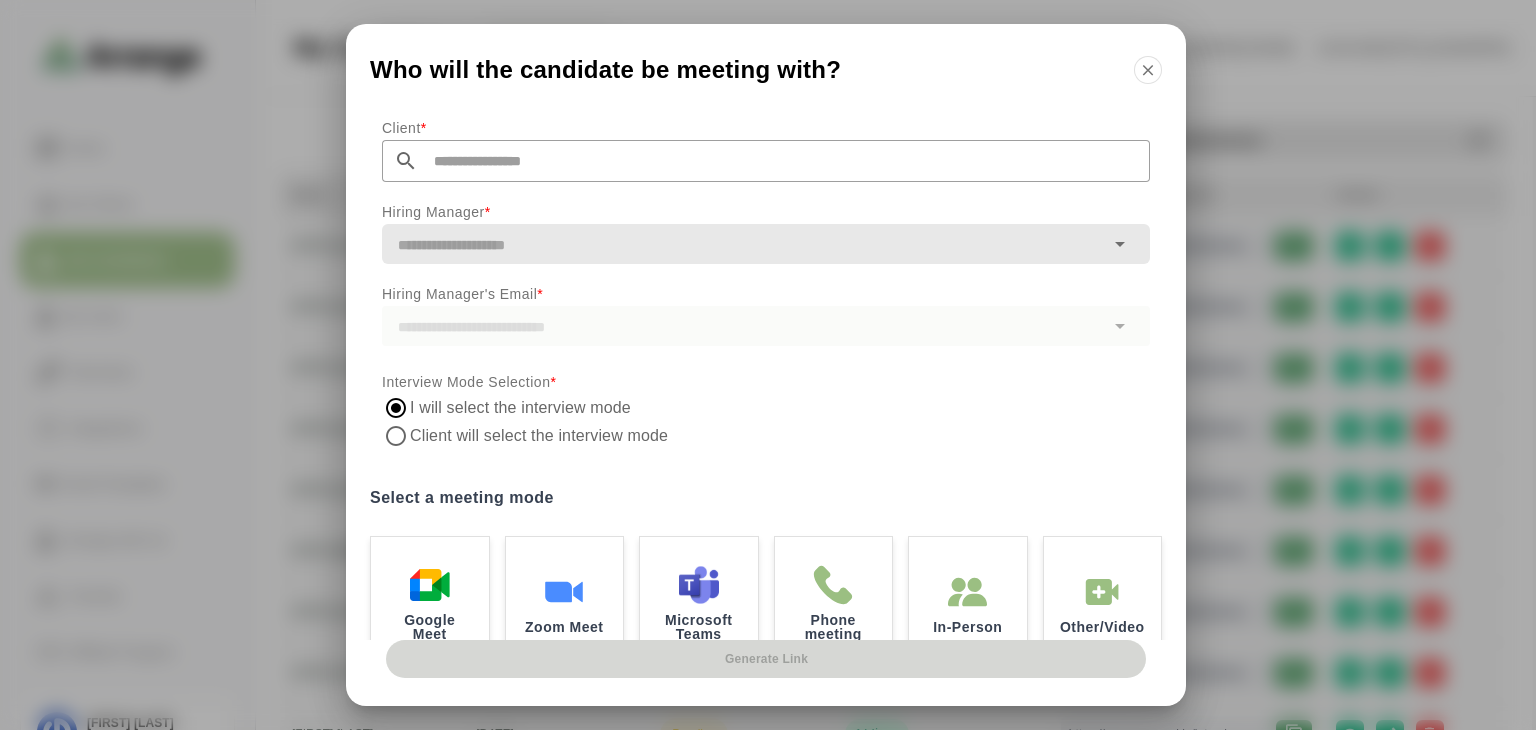 click 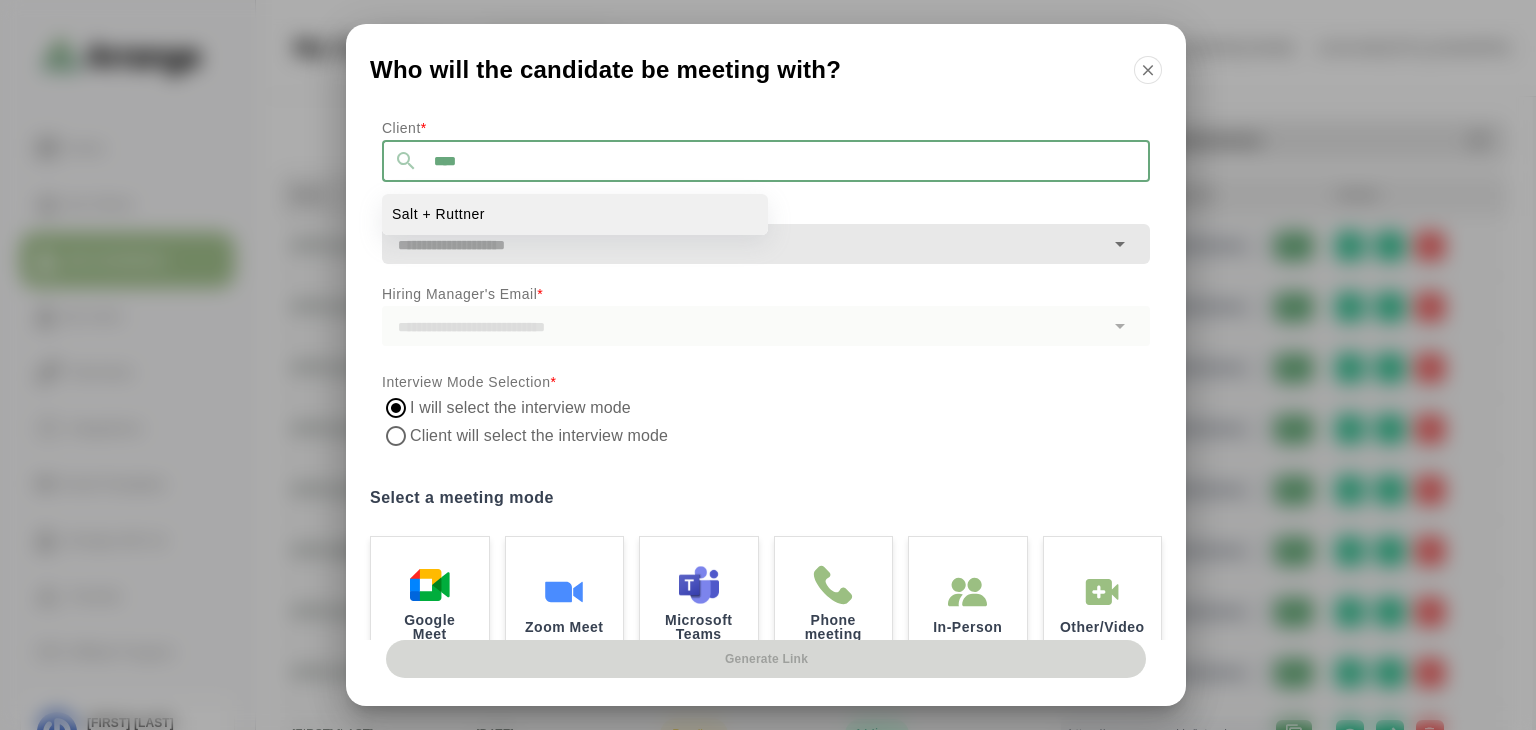 click on "Salt + Ruttner" 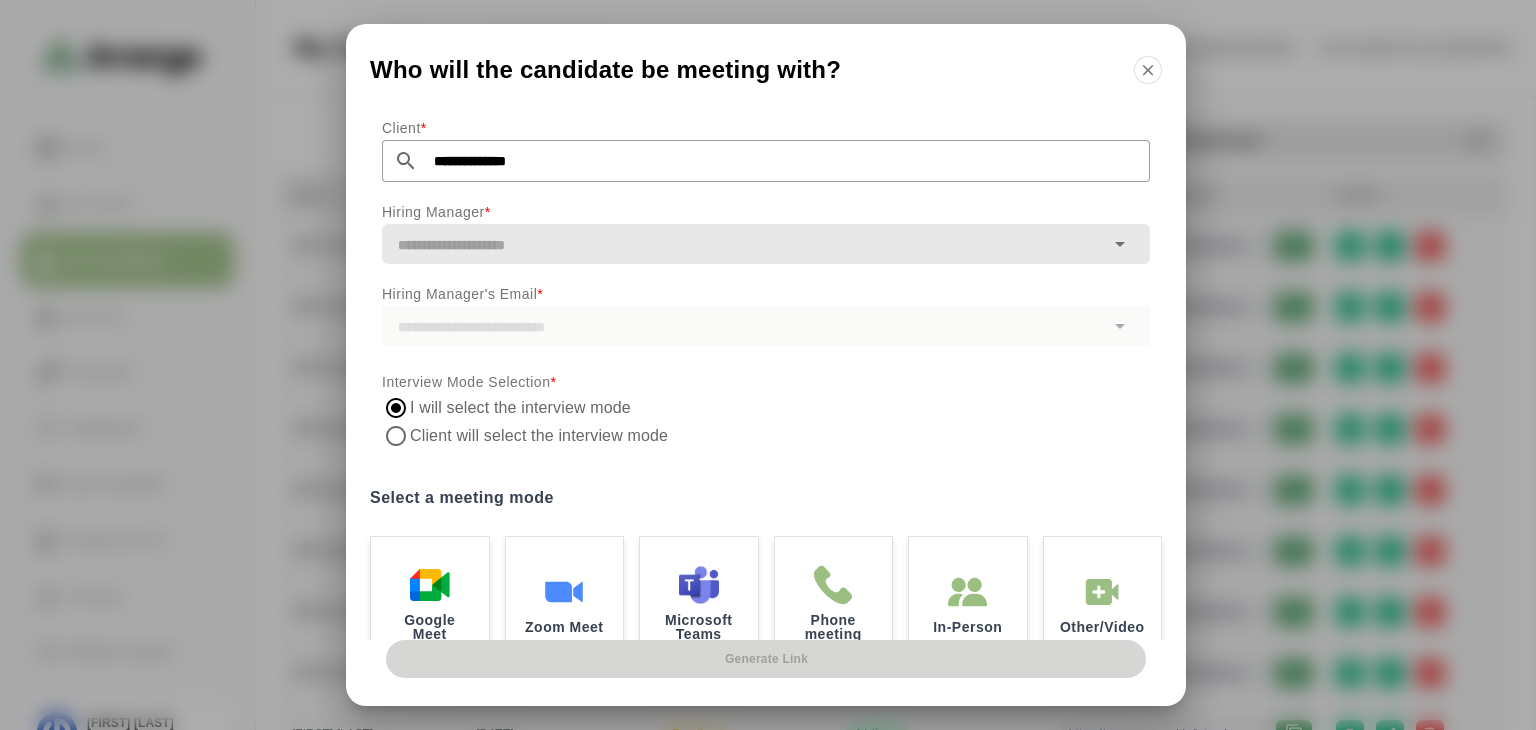 click 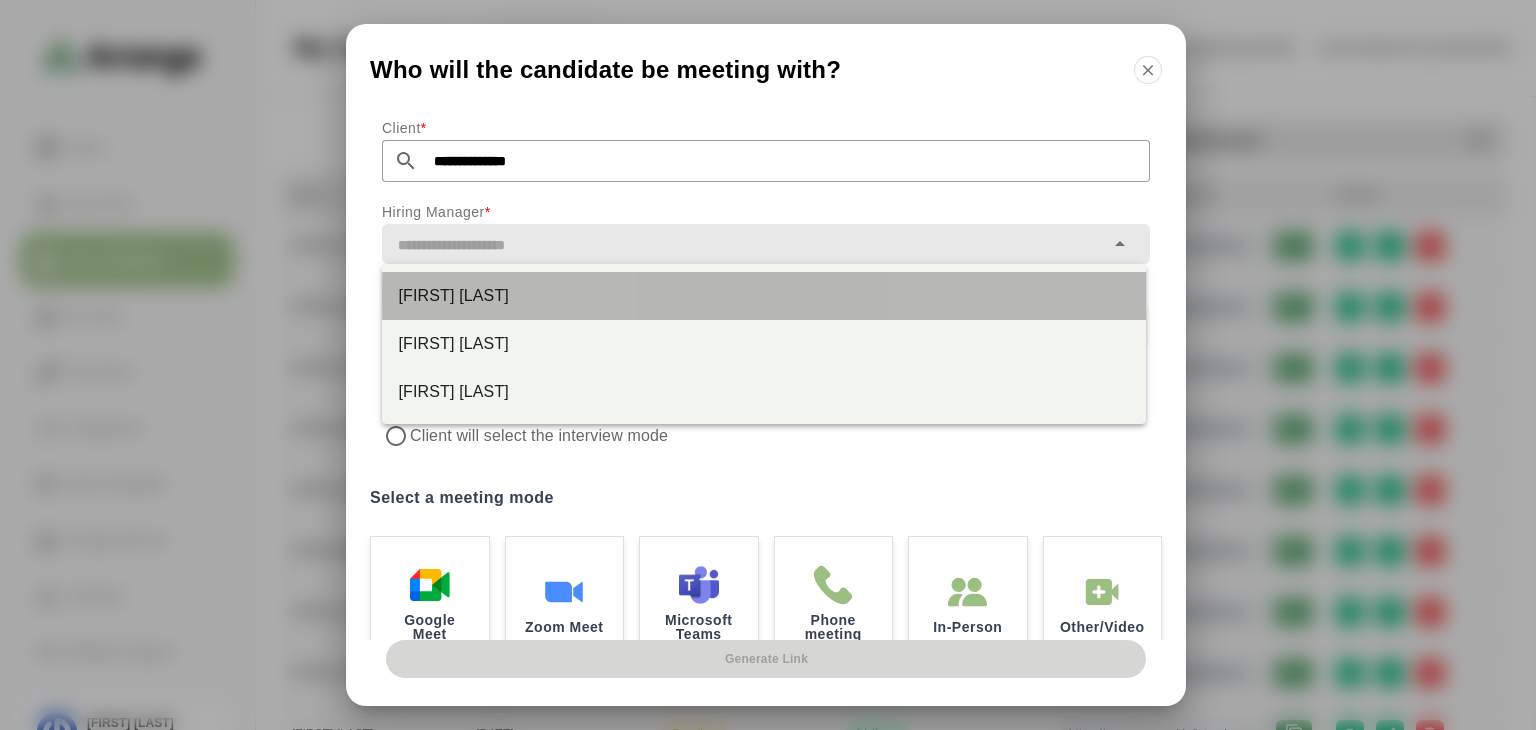 click on "[FIRST] [LAST]" 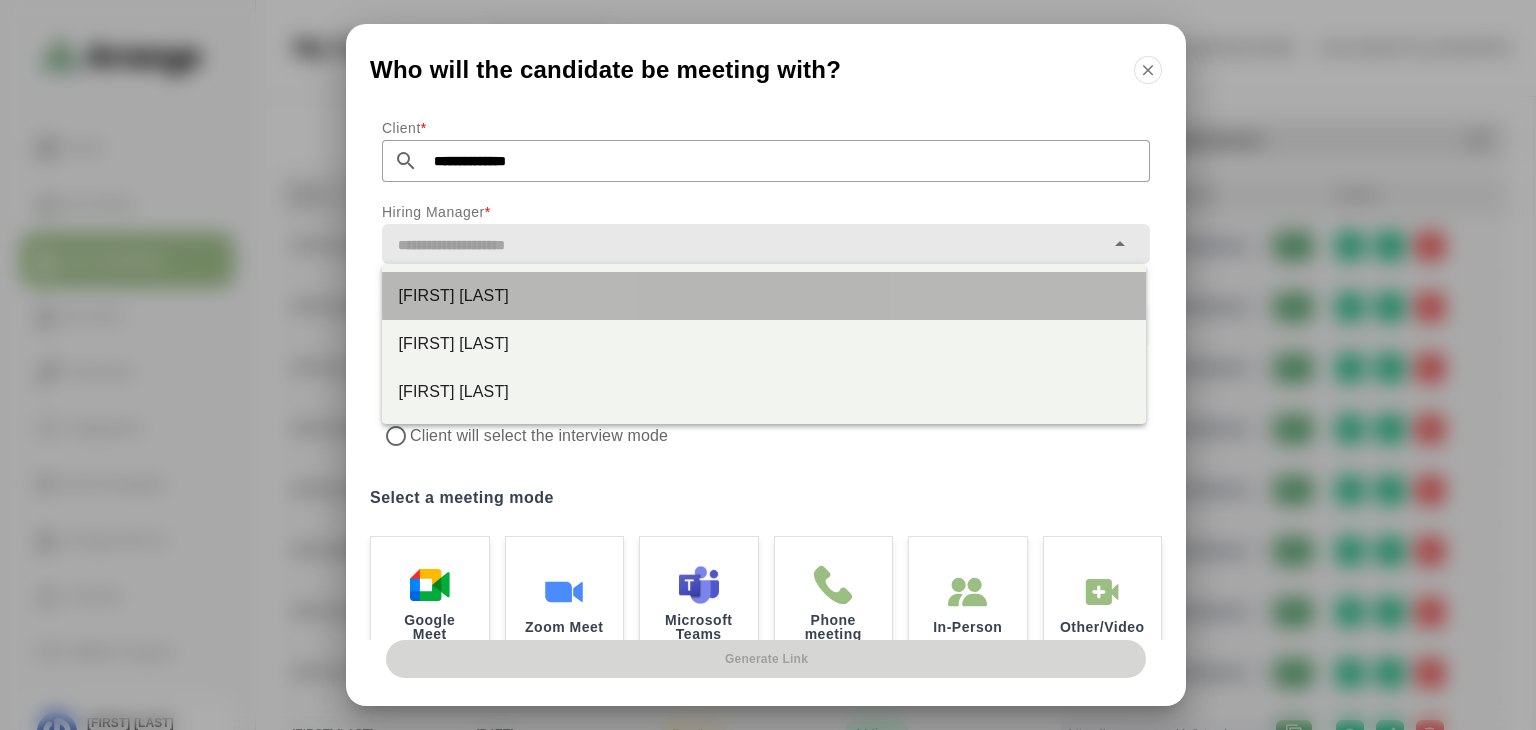 type on "**********" 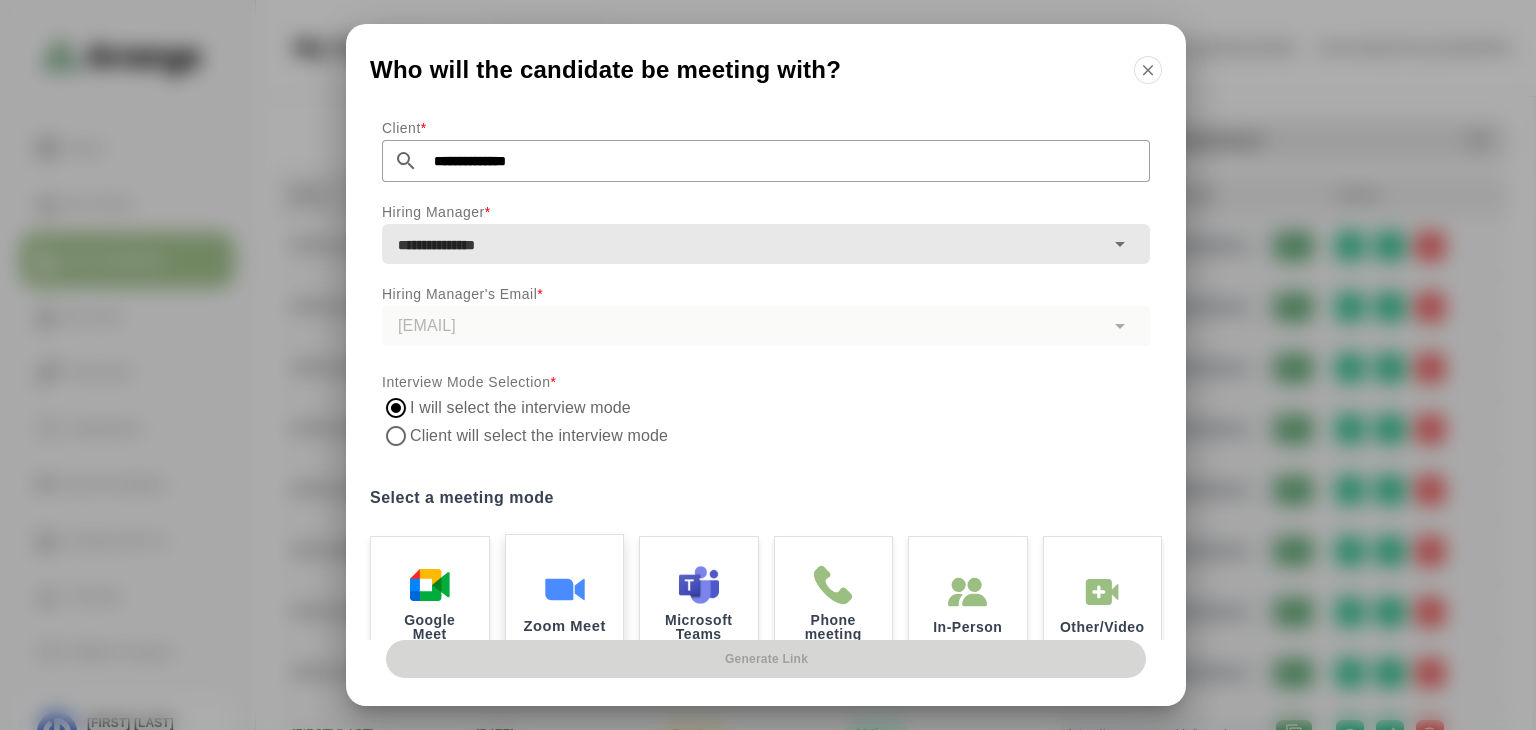 type 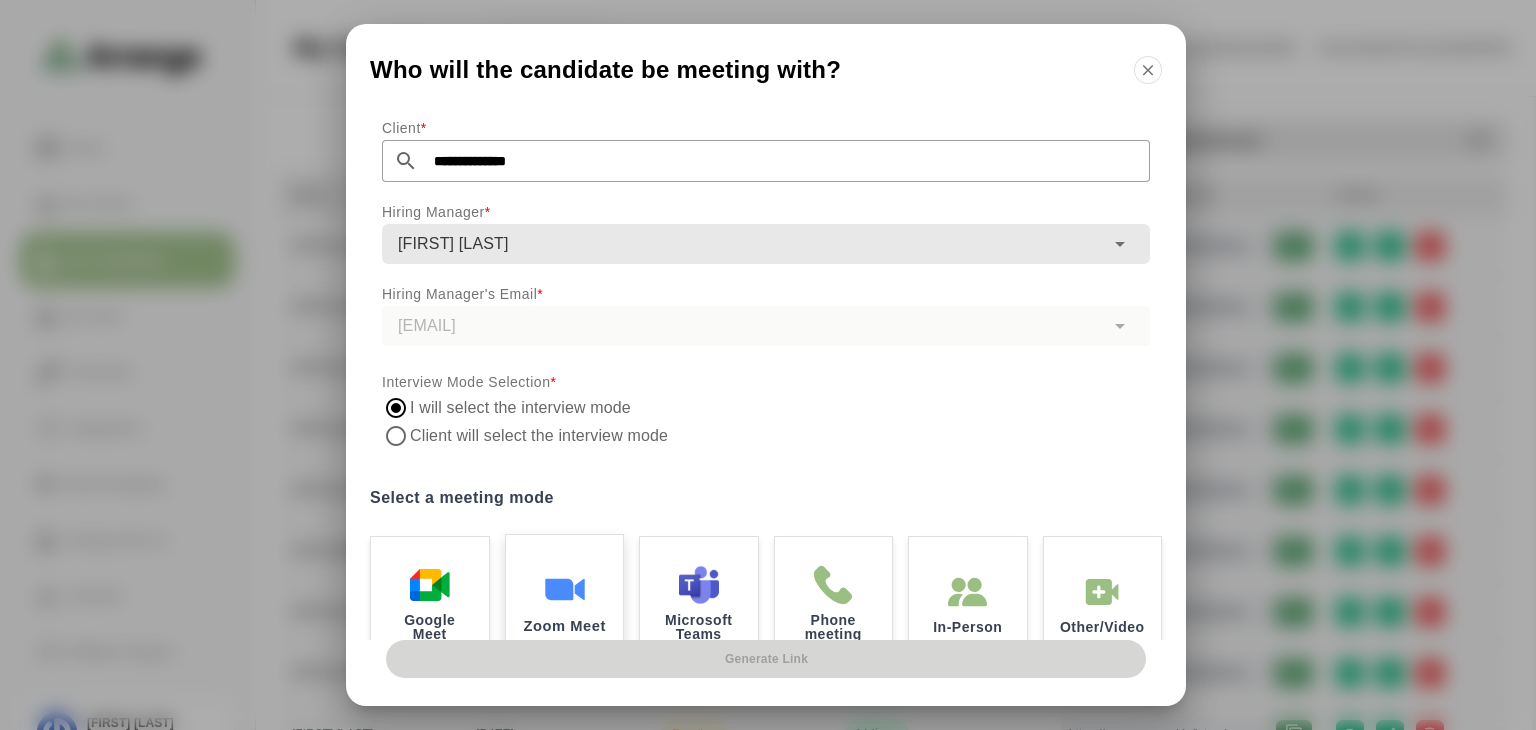 click on "Zoom Meet" at bounding box center [564, 601] 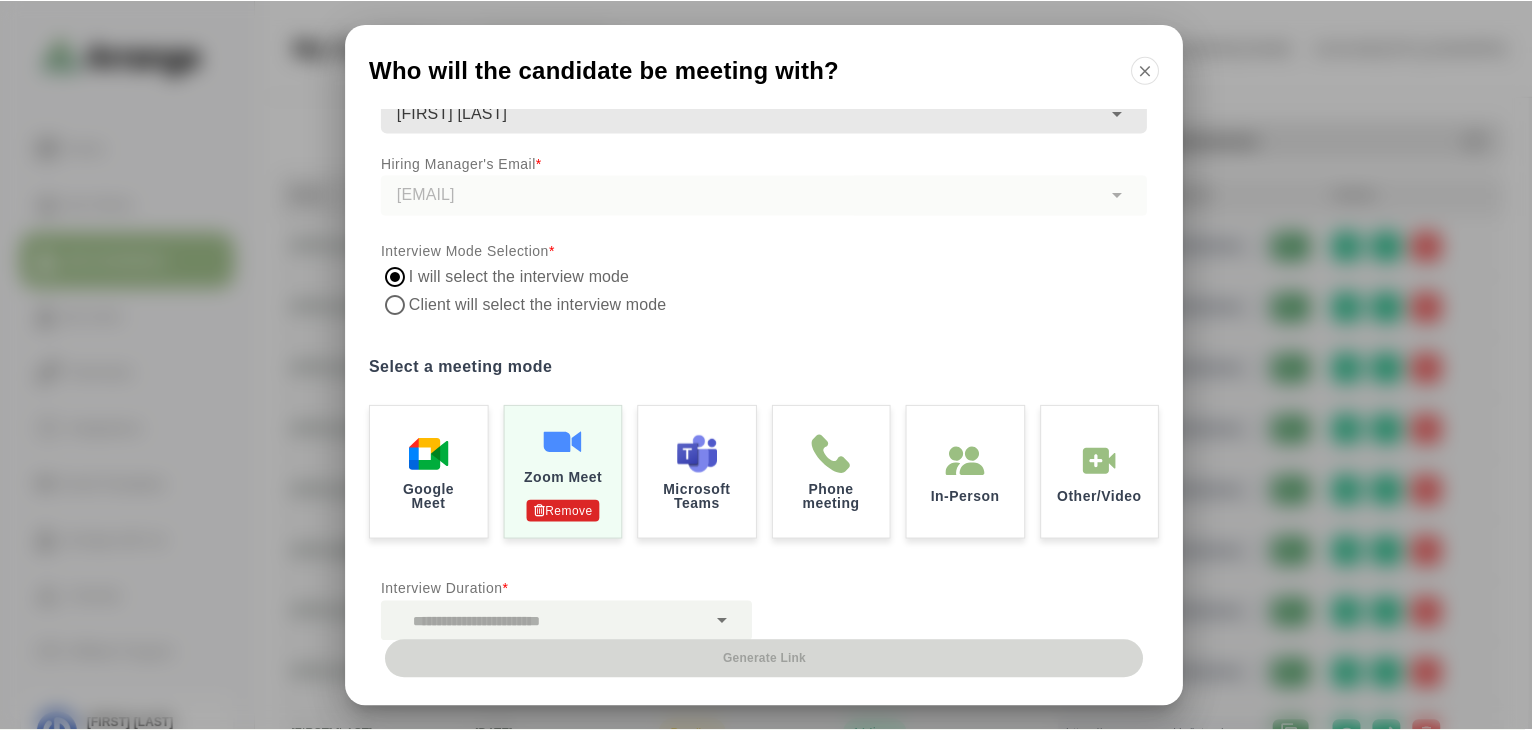 scroll, scrollTop: 154, scrollLeft: 0, axis: vertical 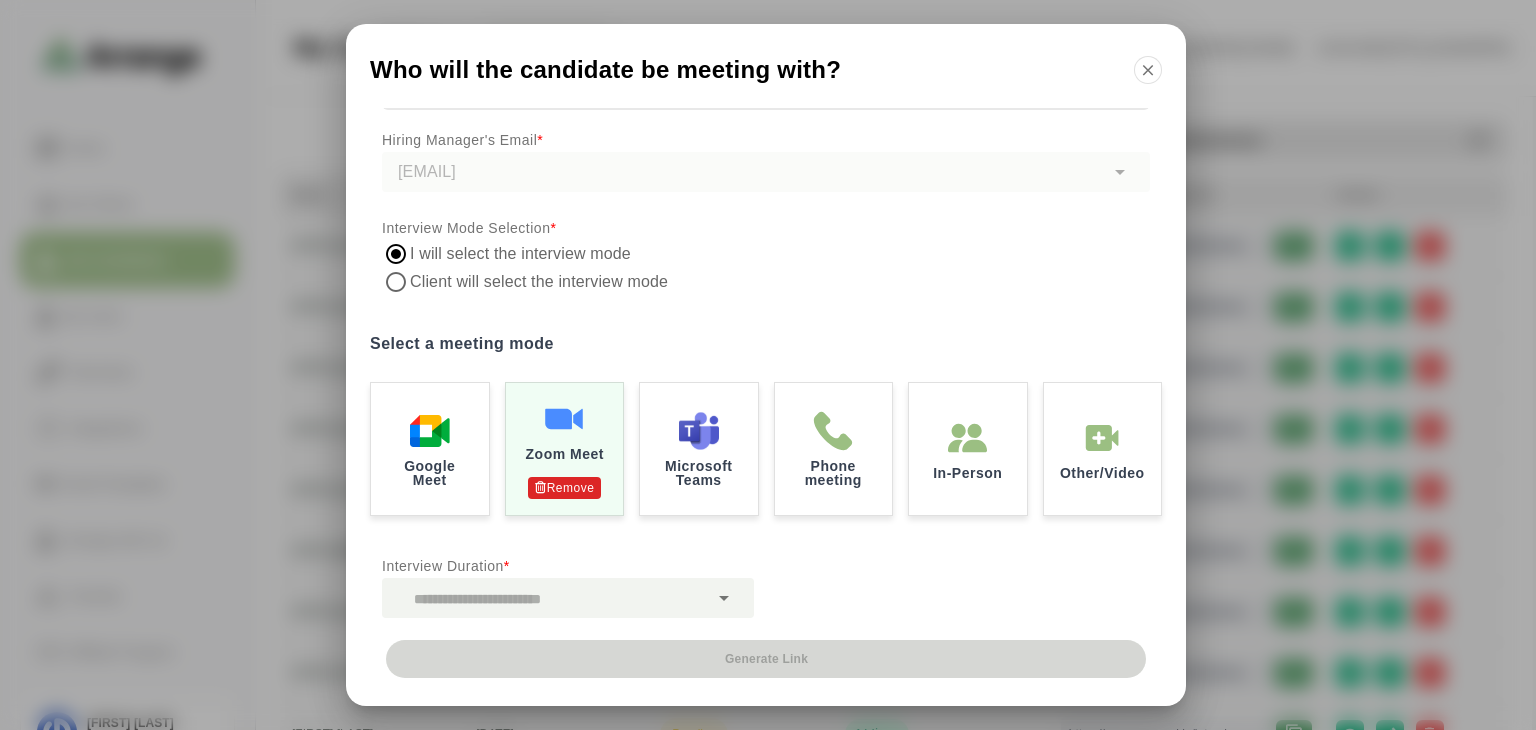 click 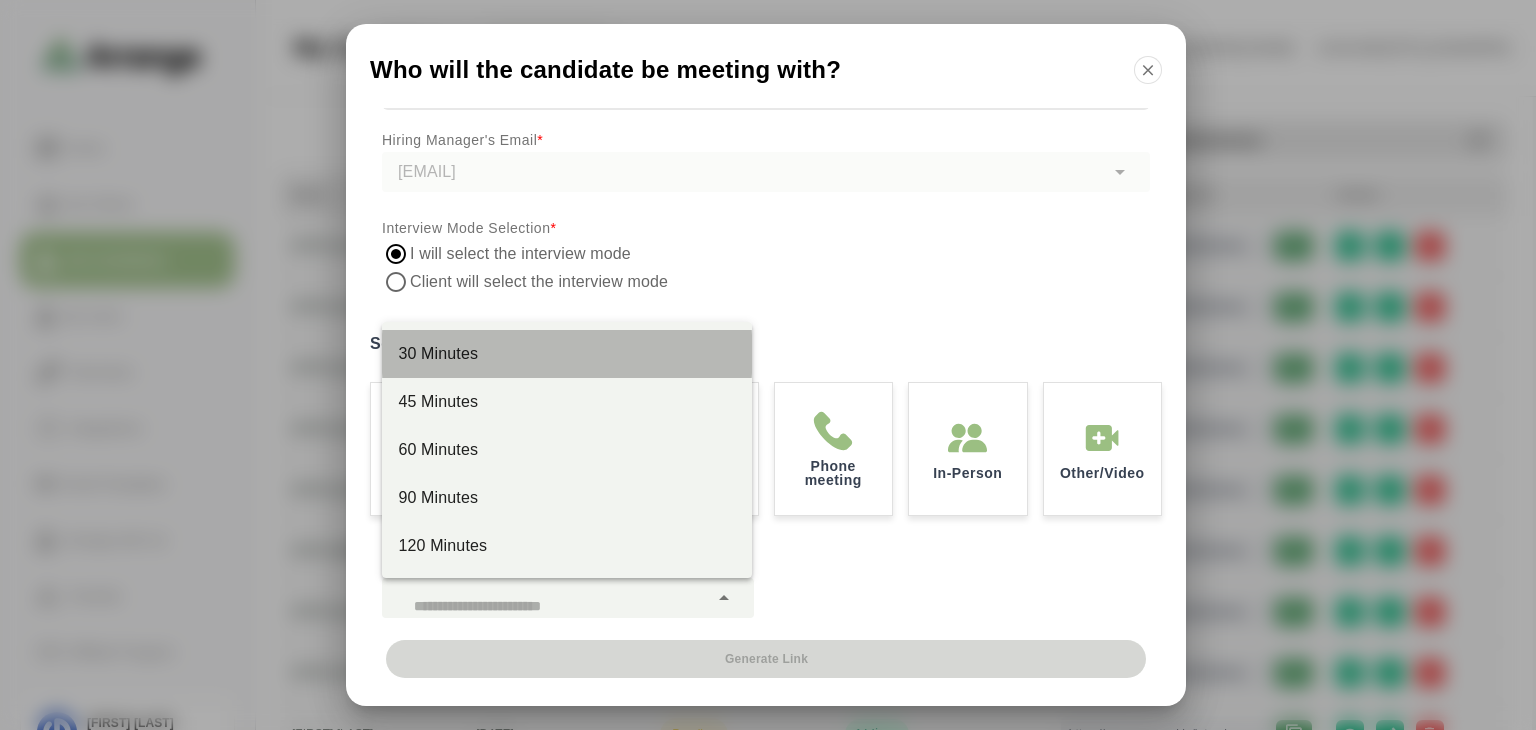 click on "30 Minutes" at bounding box center (567, 354) 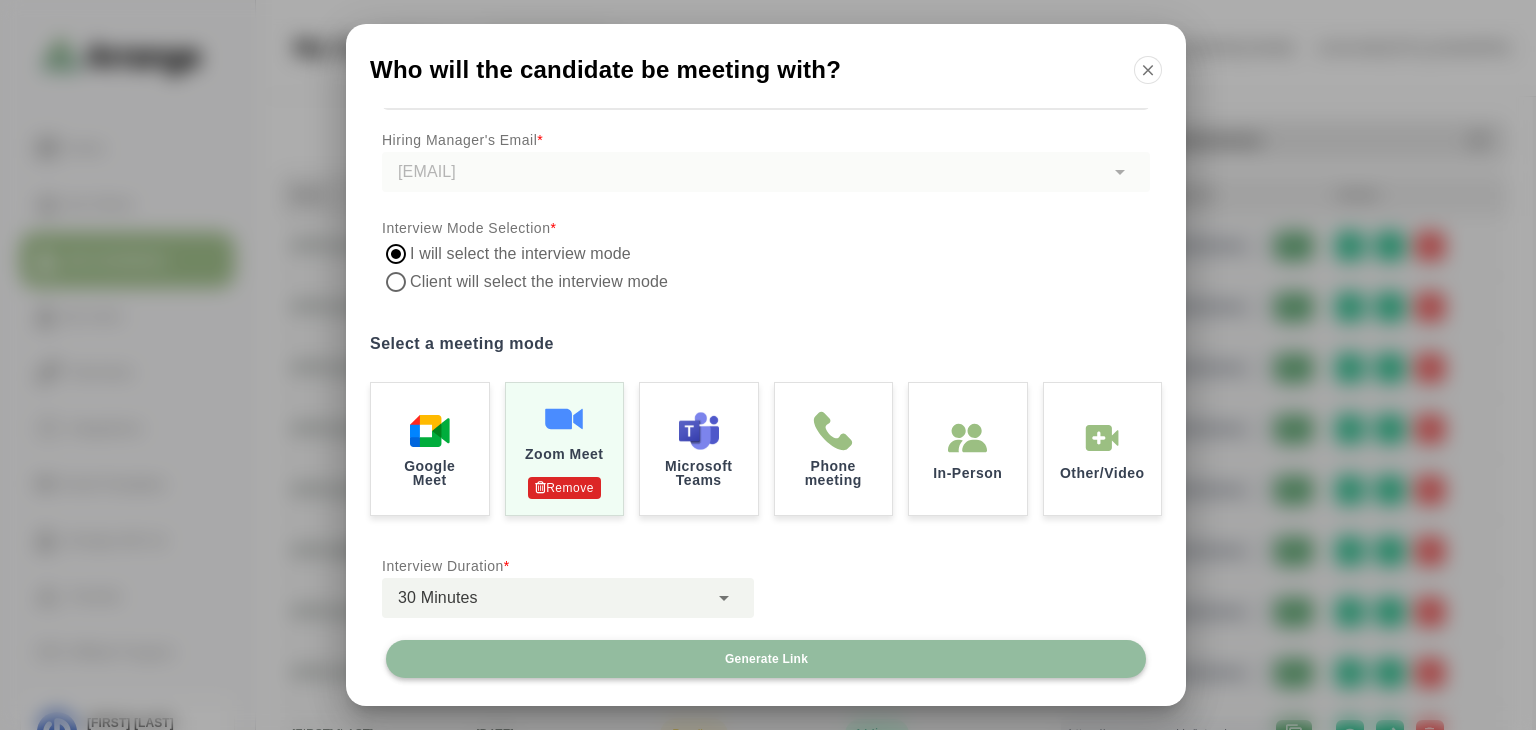 click on "Generate Link" at bounding box center (766, 659) 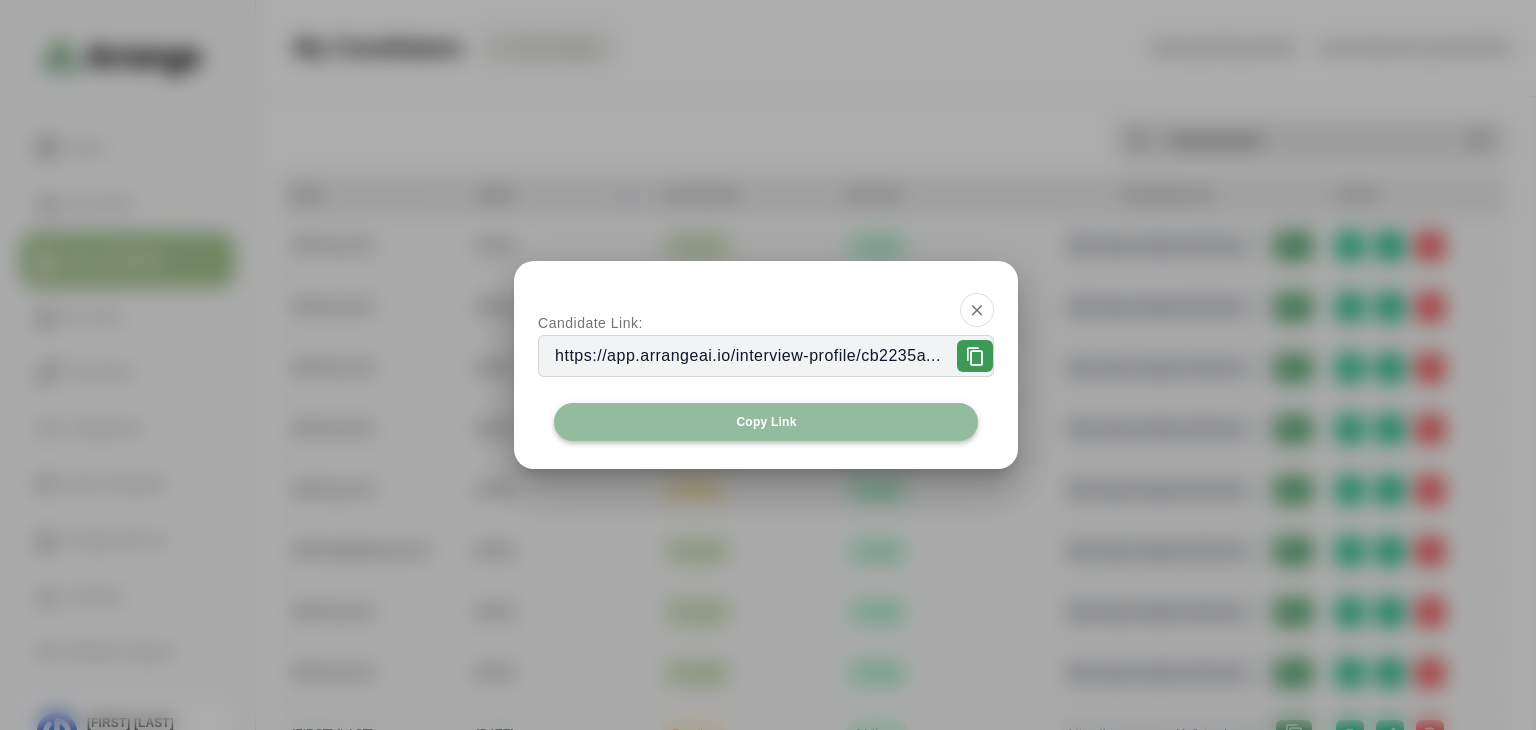 click on "Copy Link" at bounding box center (766, 422) 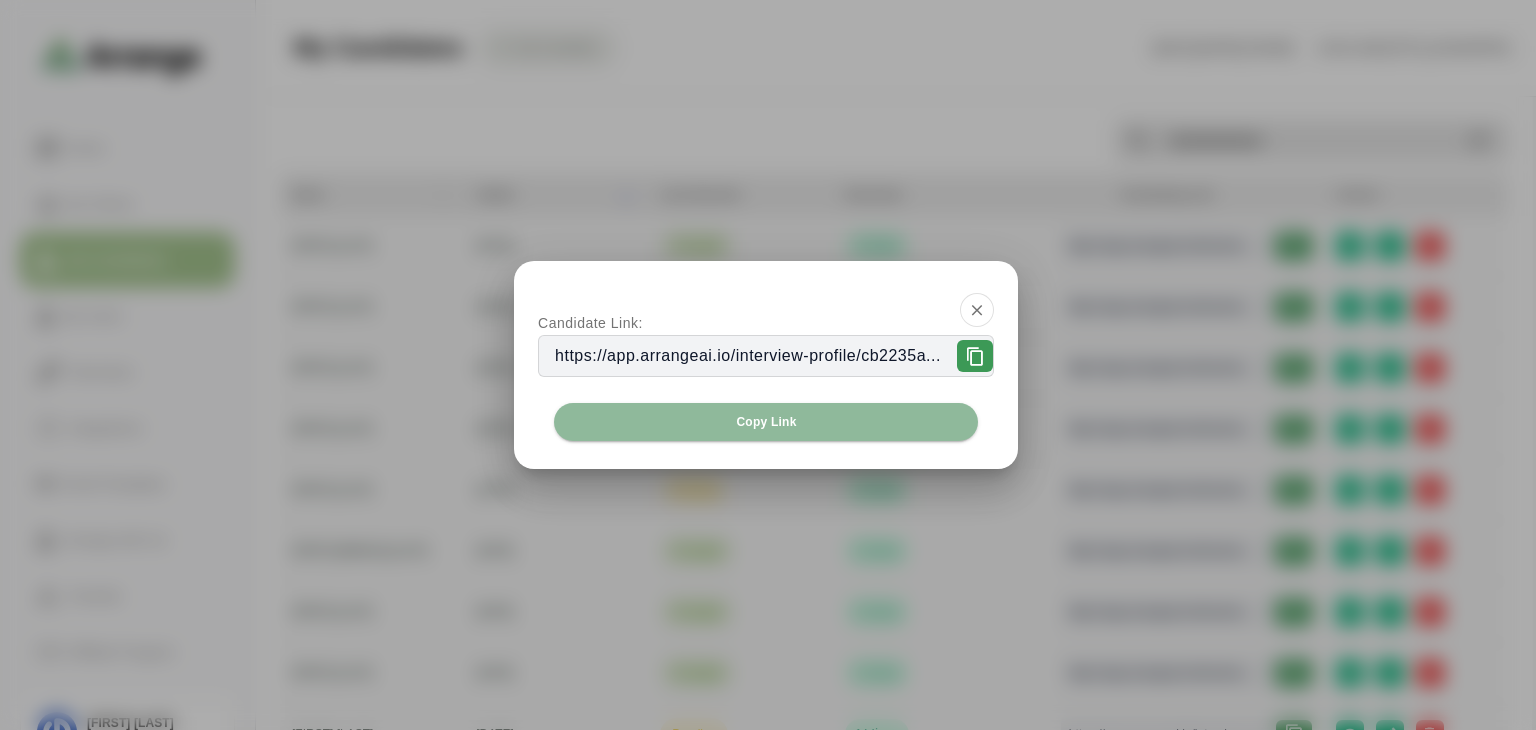 click at bounding box center (768, 365) 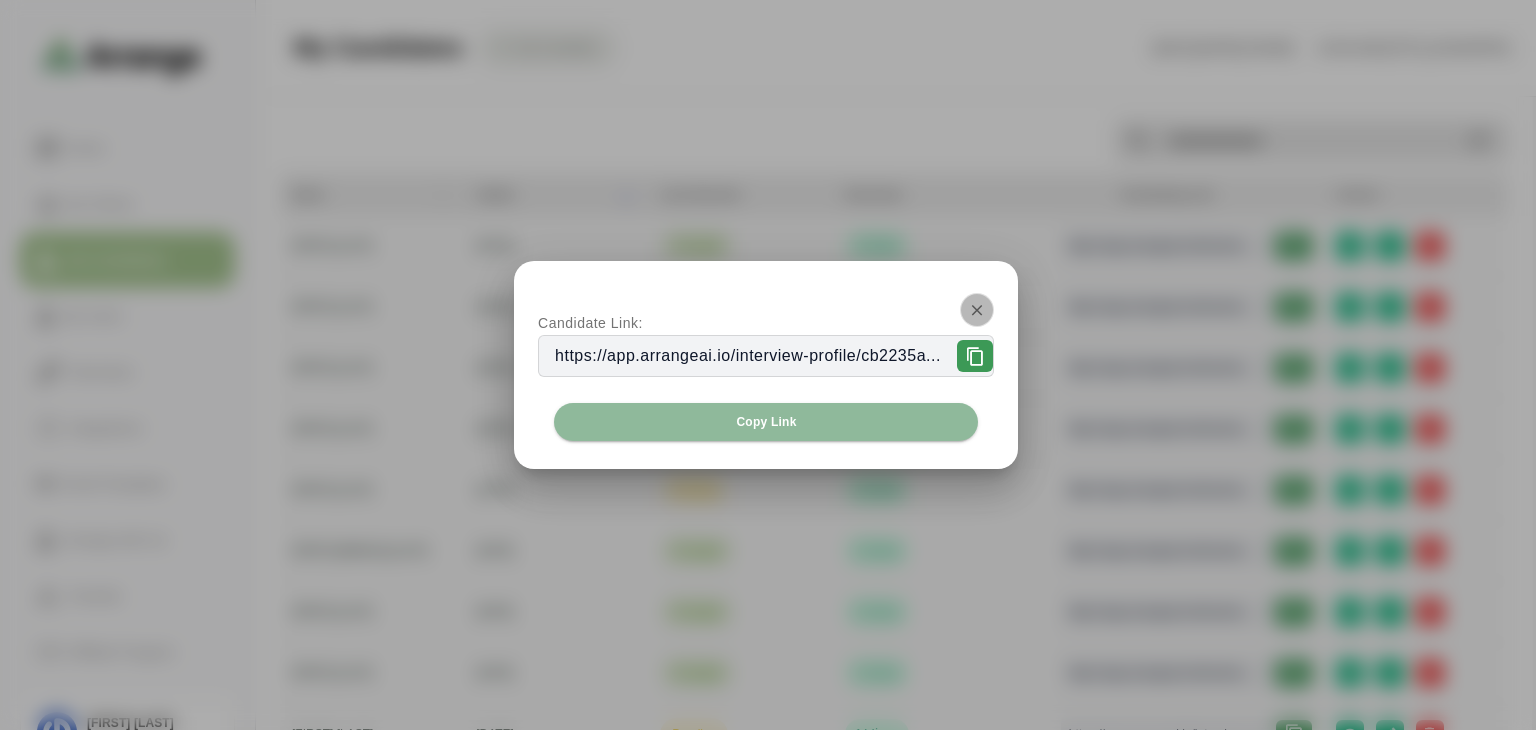 click 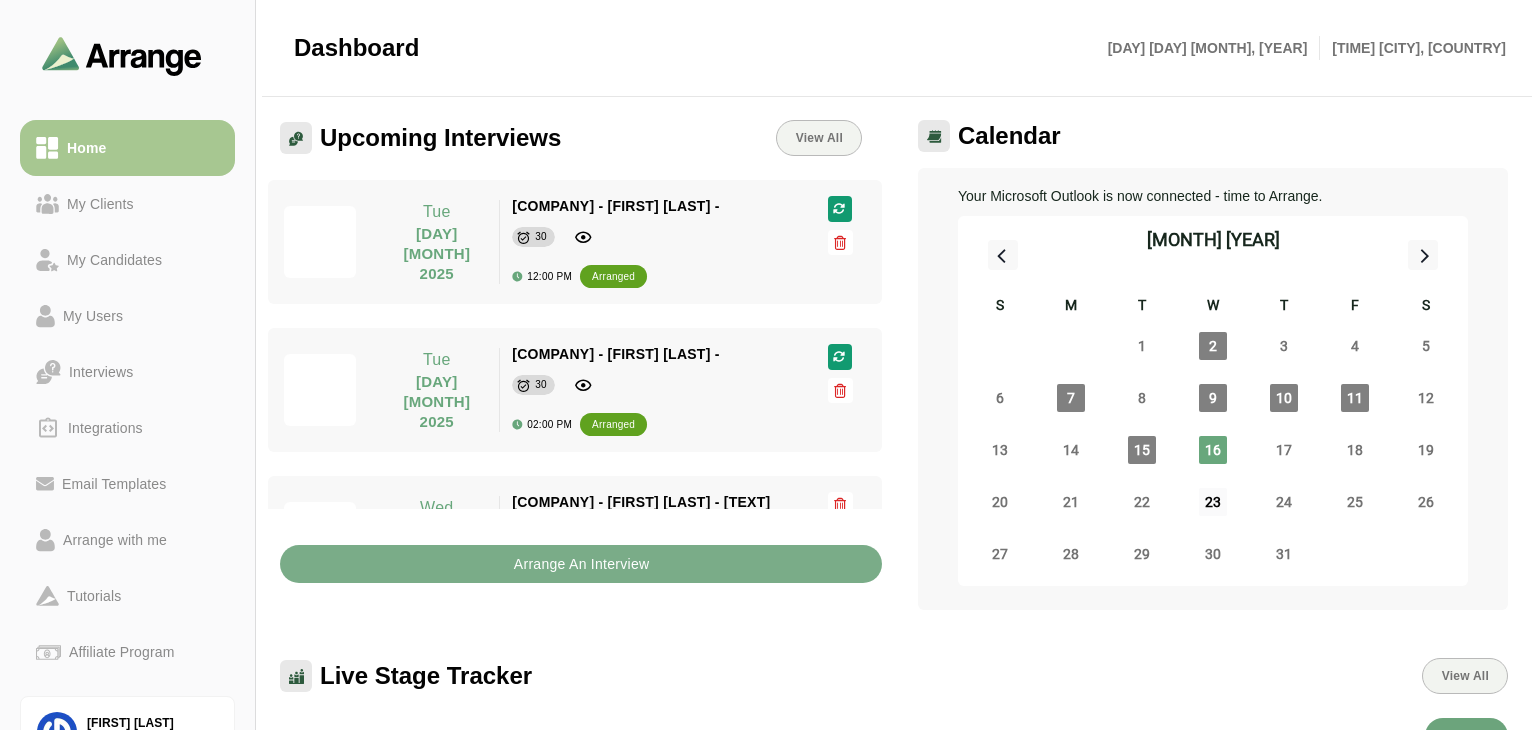 scroll, scrollTop: 564, scrollLeft: 0, axis: vertical 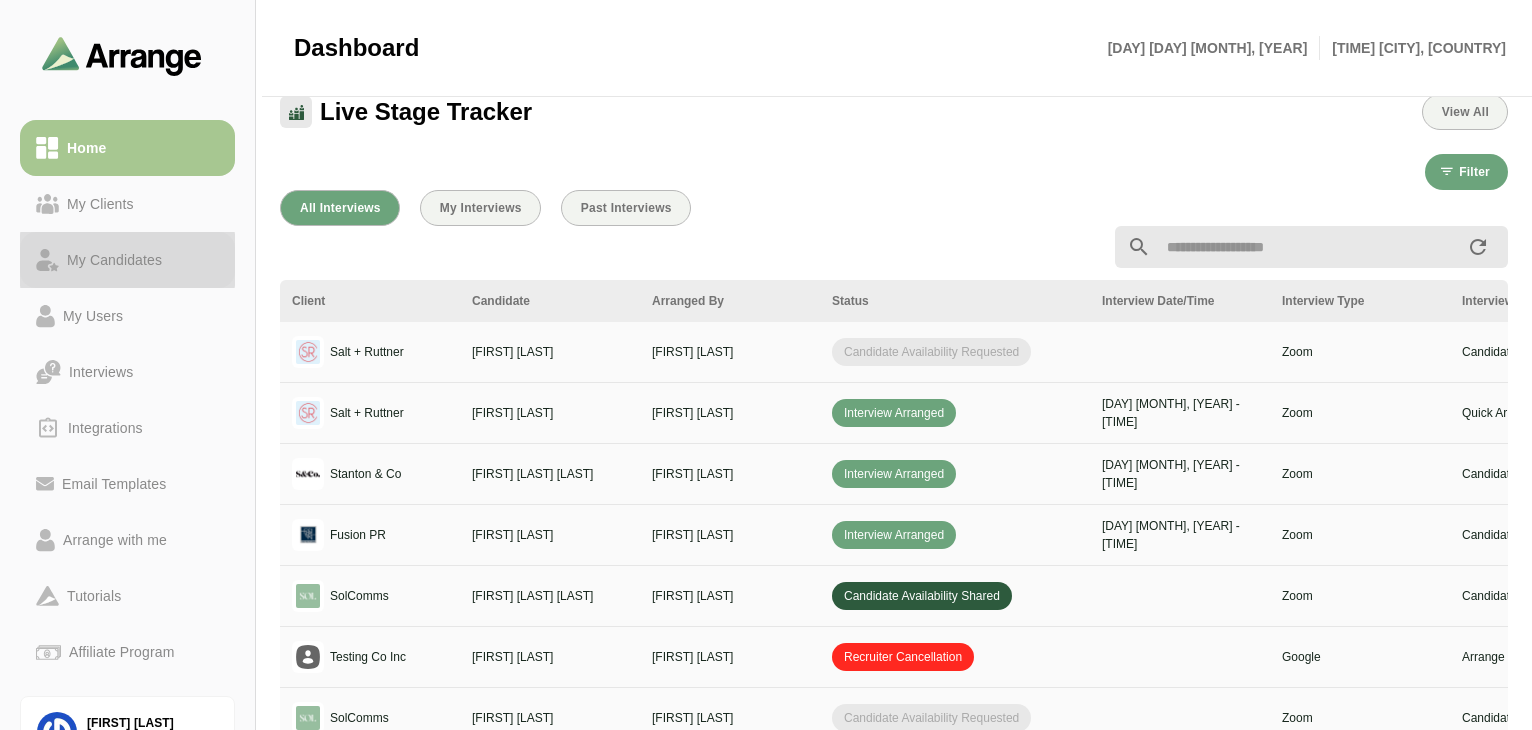 click on "My Candidates" at bounding box center (114, 260) 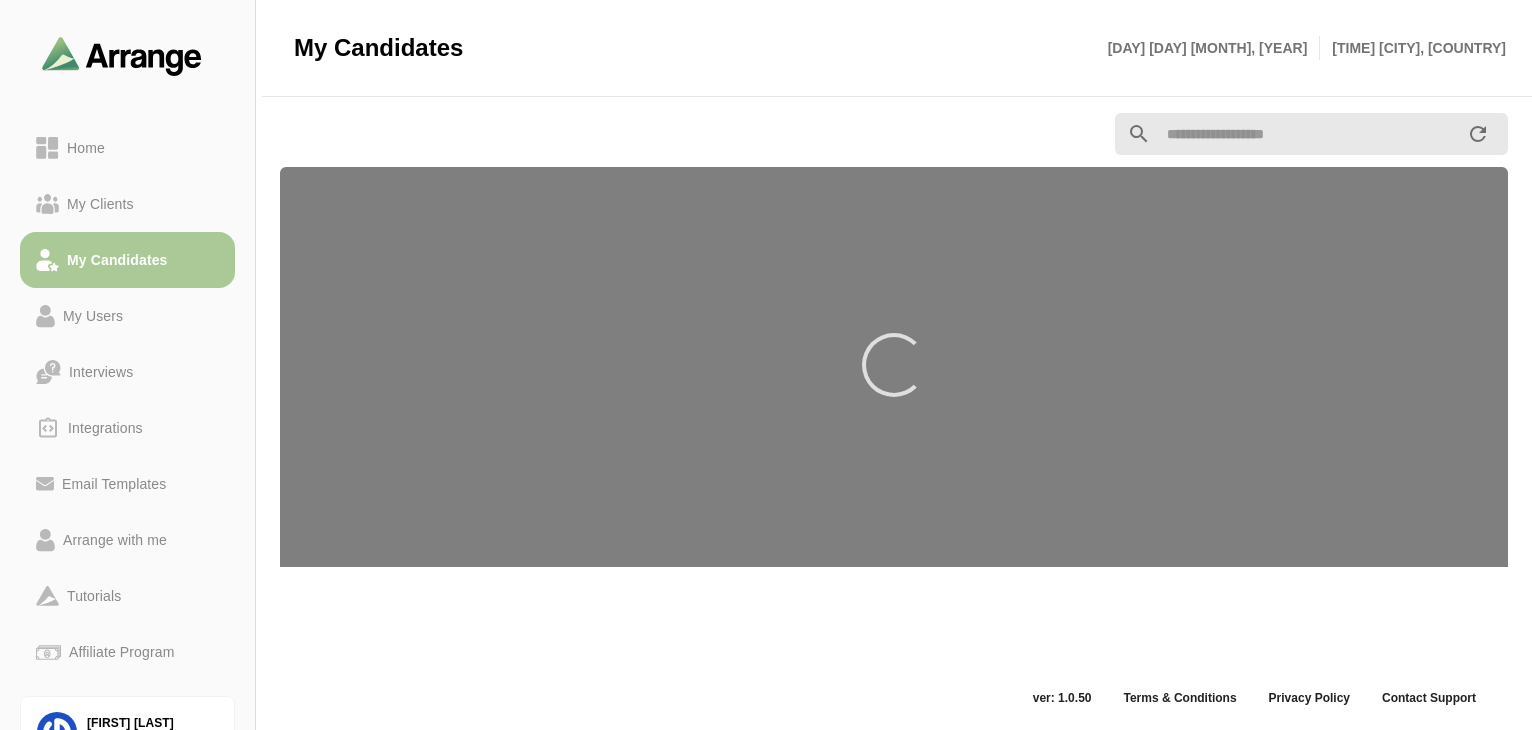 scroll, scrollTop: 7, scrollLeft: 0, axis: vertical 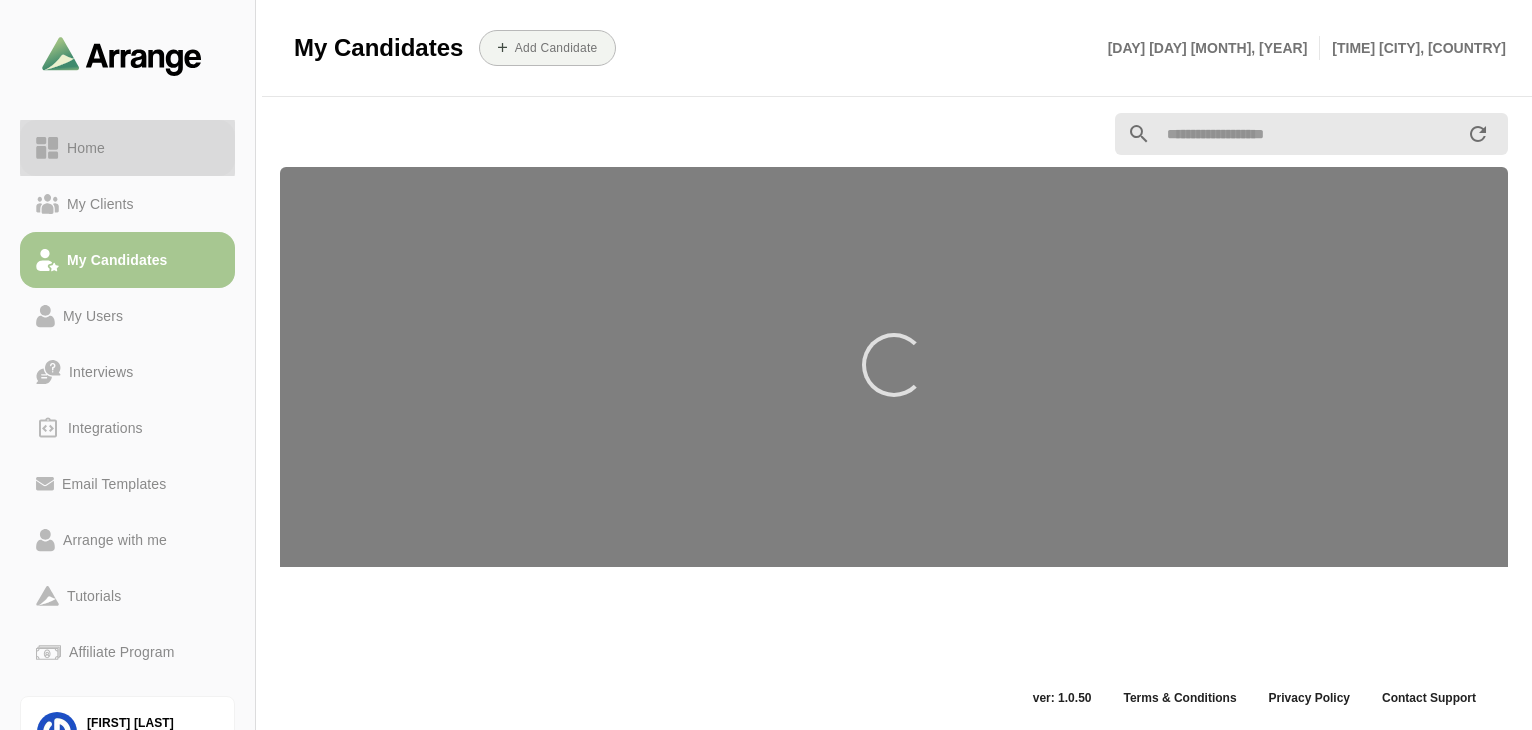 click on "Home" 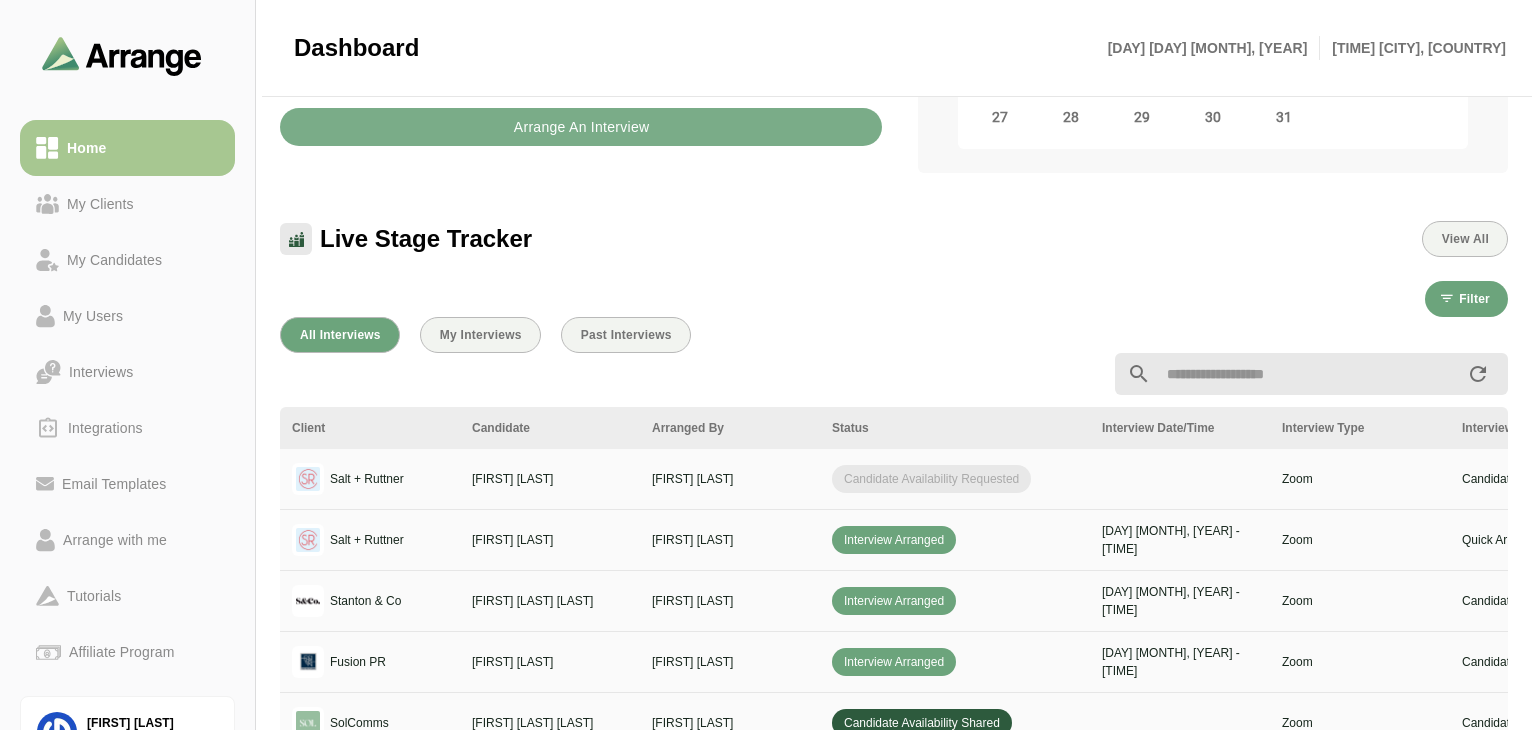 scroll, scrollTop: 435, scrollLeft: 0, axis: vertical 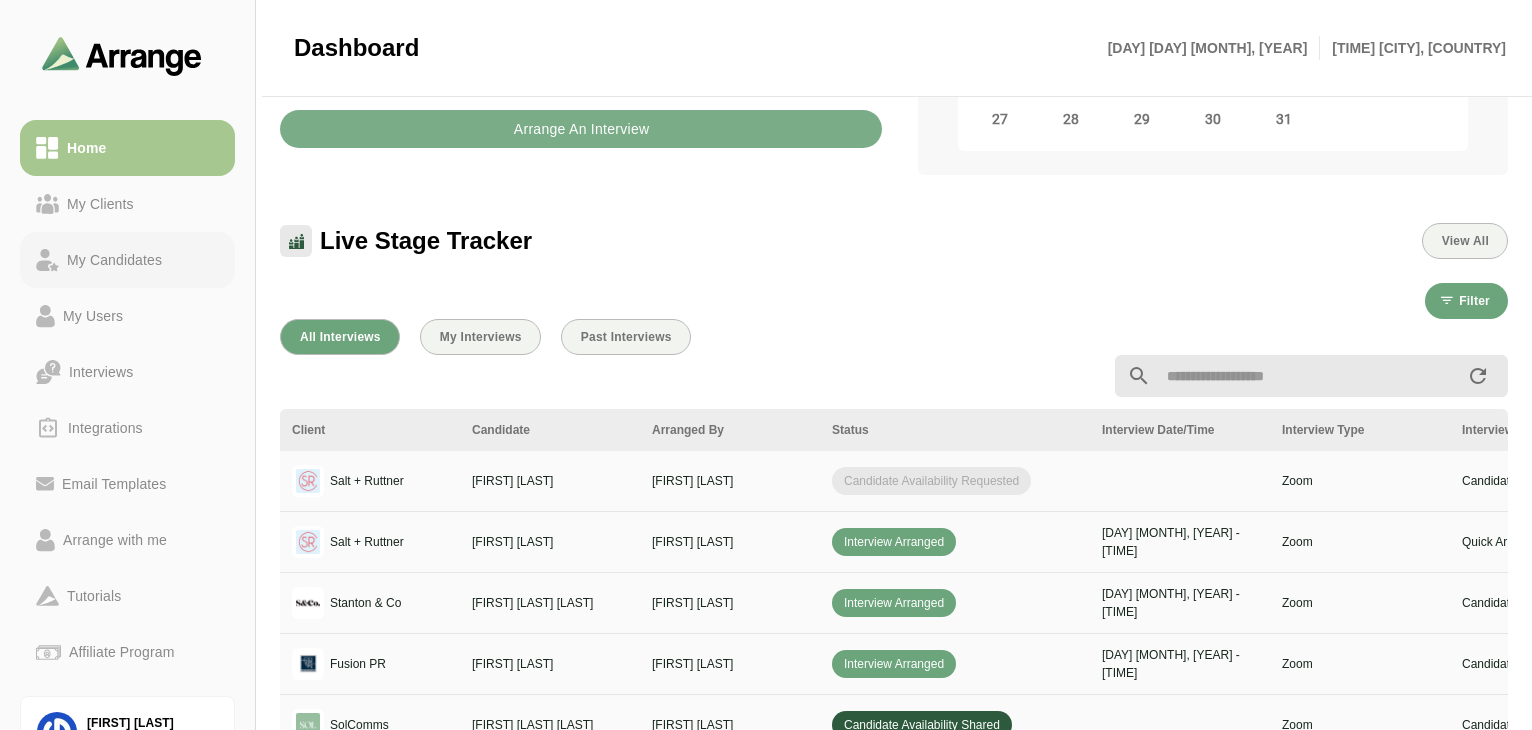 click on "My Candidates" at bounding box center [114, 260] 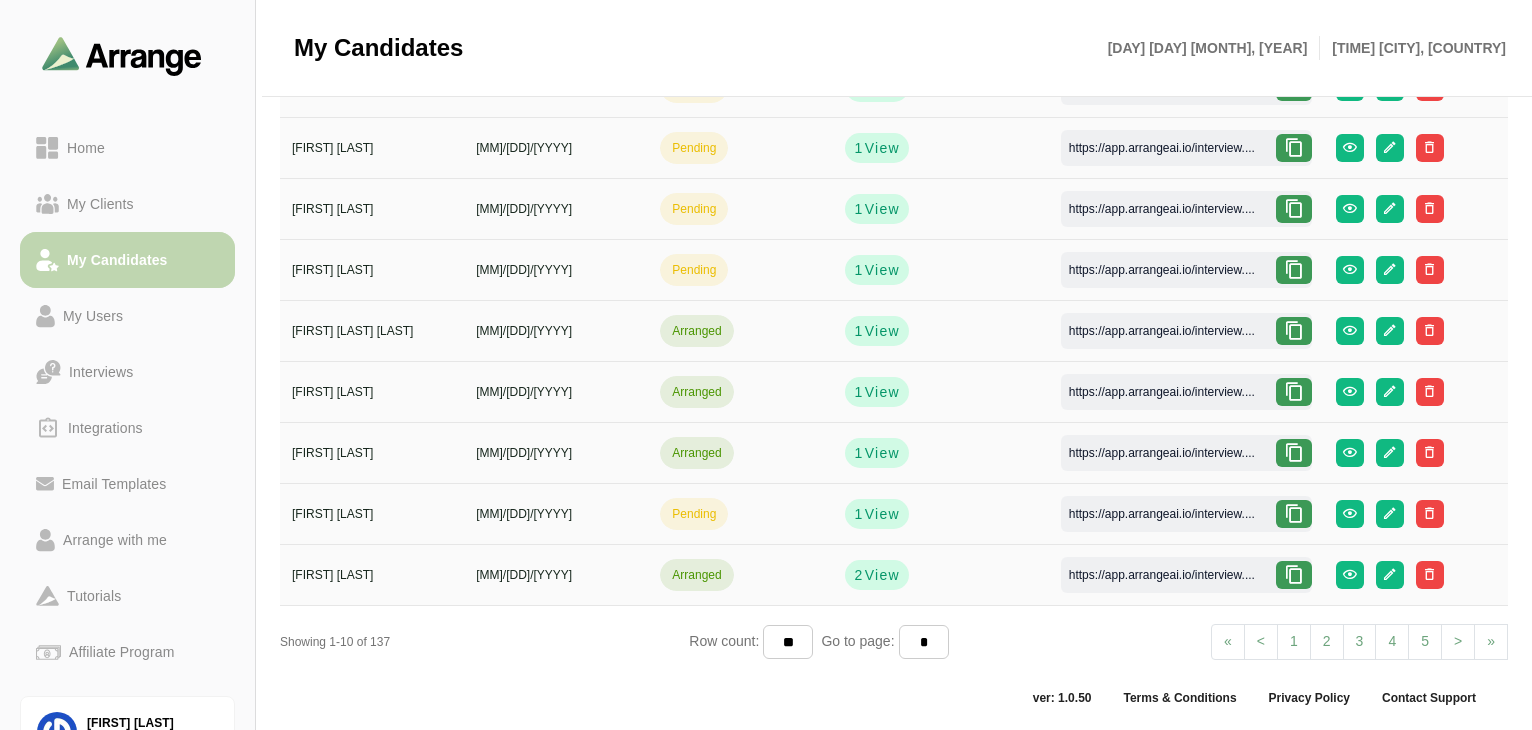 scroll, scrollTop: 217, scrollLeft: 0, axis: vertical 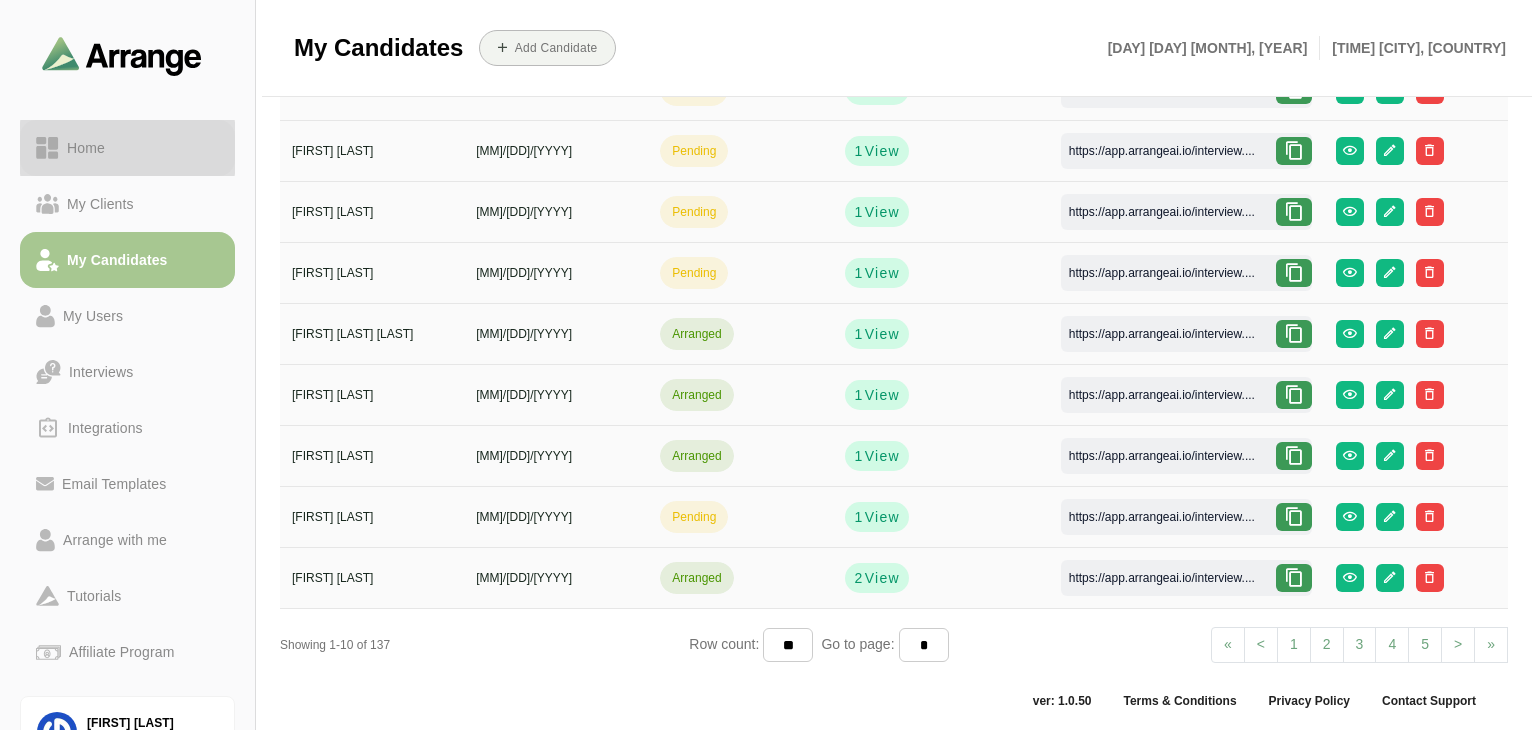 click on "Home" at bounding box center (86, 148) 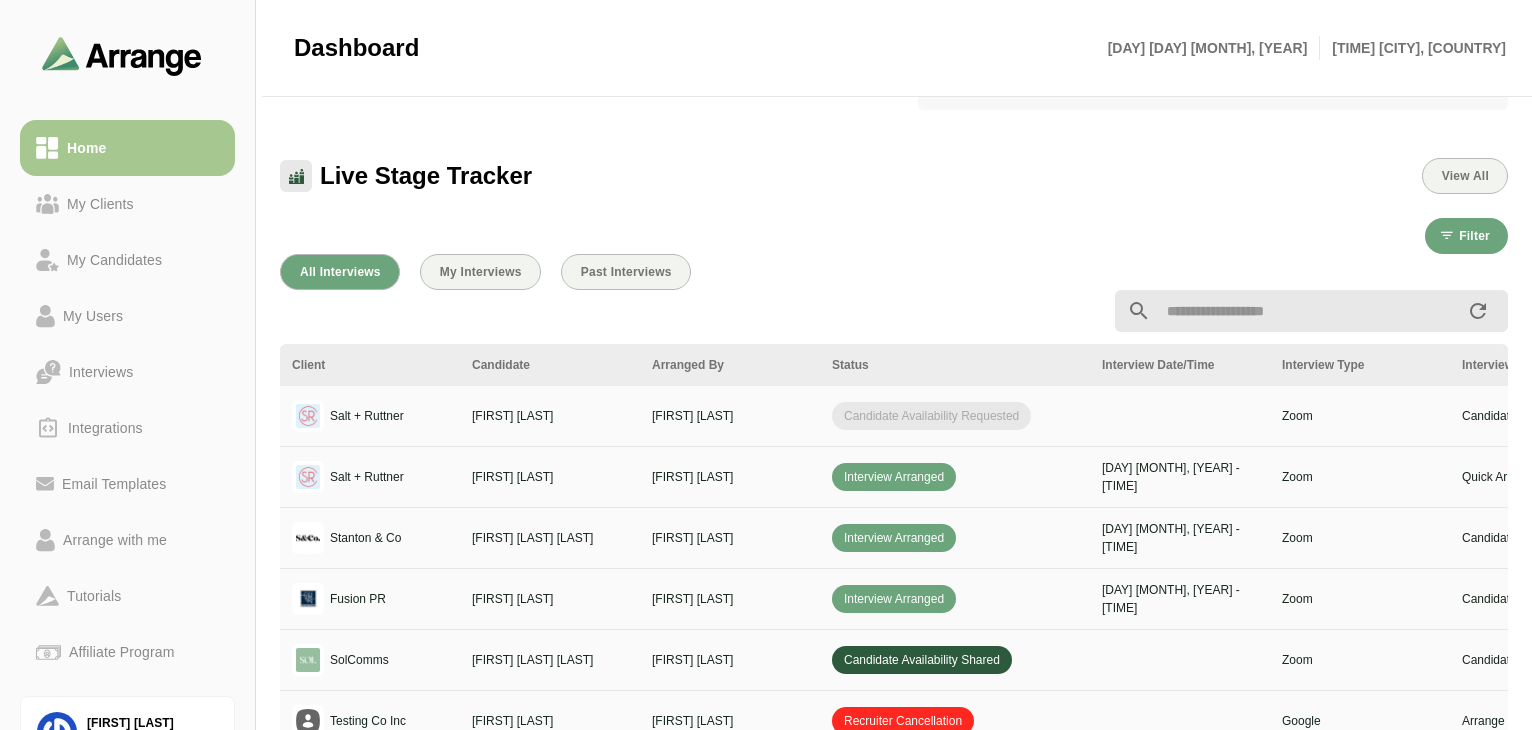 scroll, scrollTop: 501, scrollLeft: 0, axis: vertical 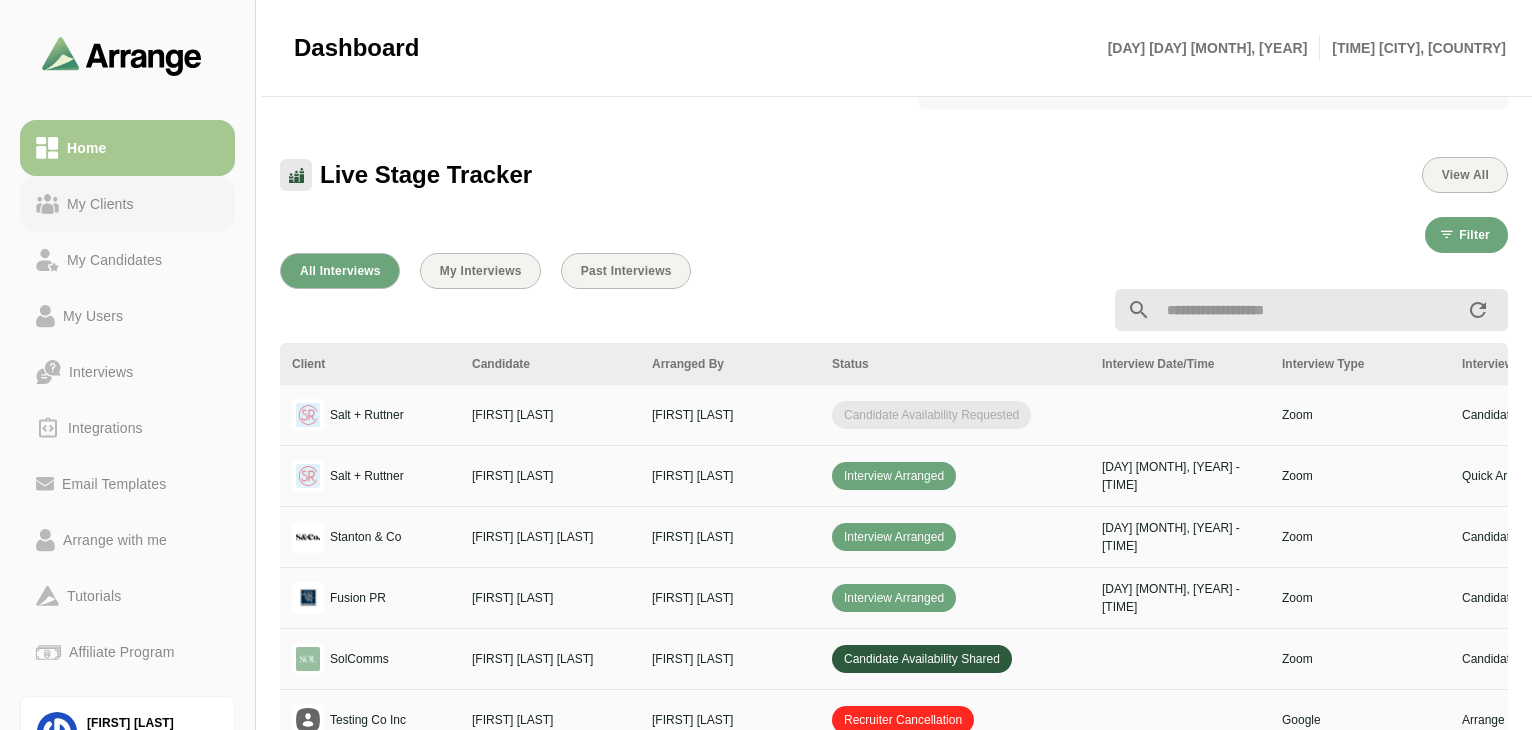 click on "My Clients" at bounding box center [100, 204] 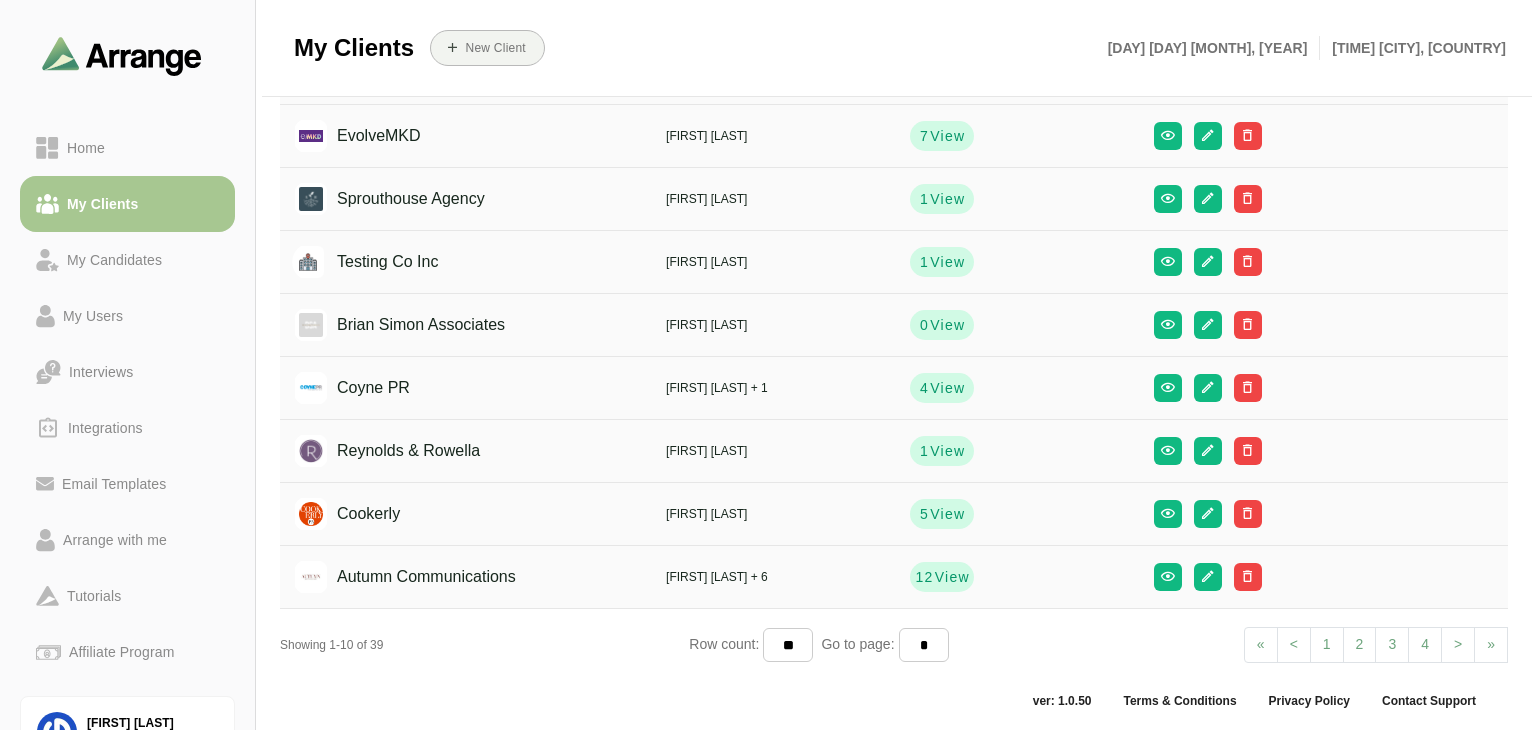 scroll, scrollTop: 0, scrollLeft: 0, axis: both 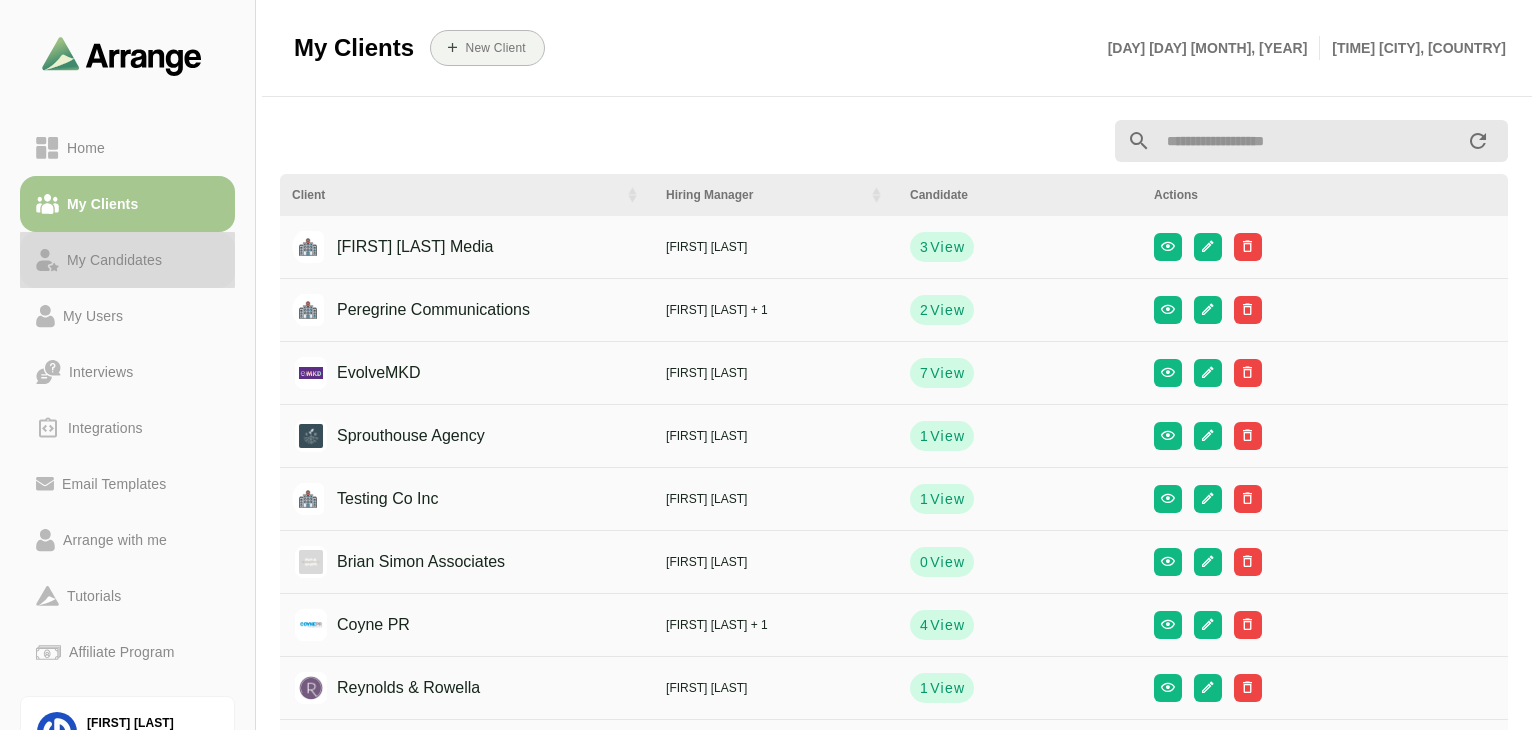 click on "My Candidates" at bounding box center (114, 260) 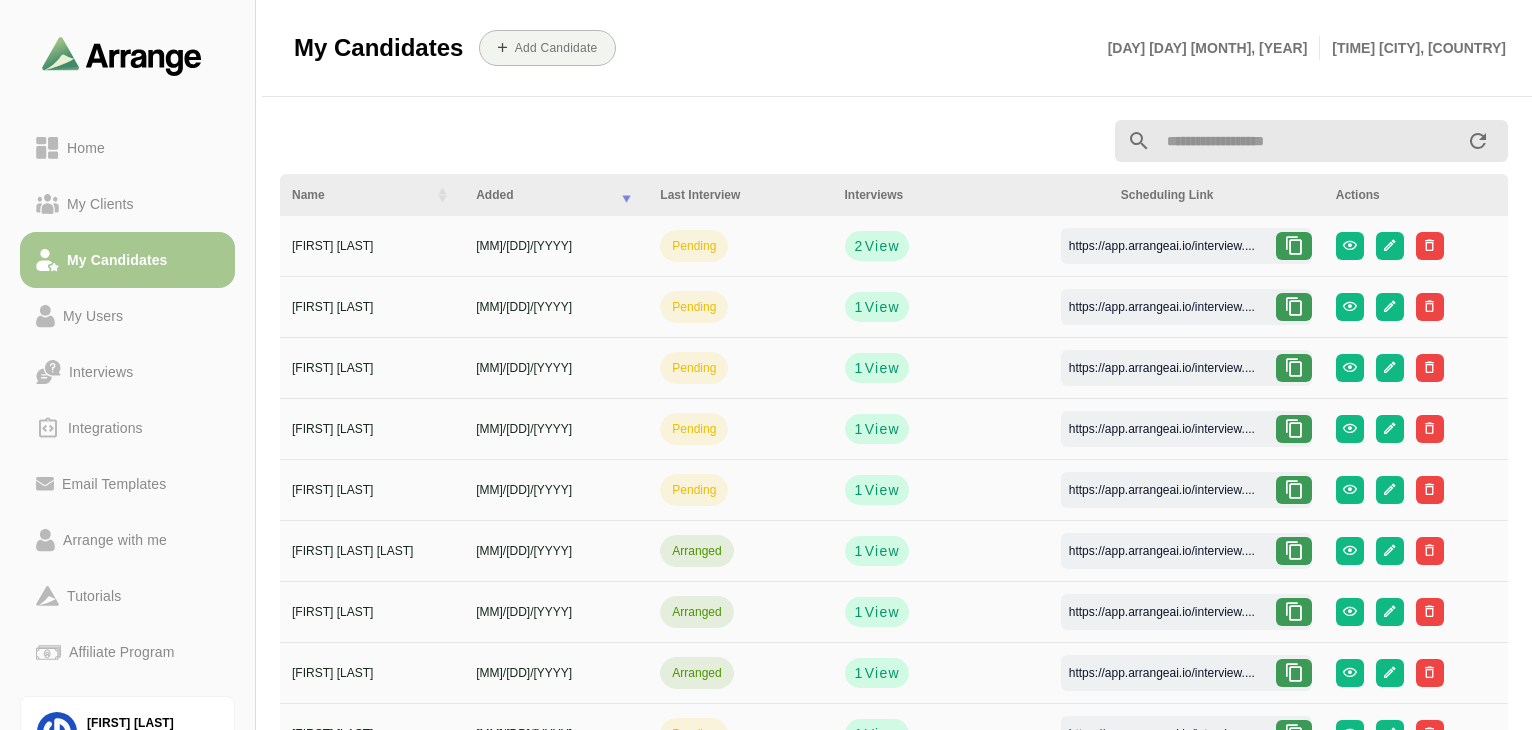 click at bounding box center [1294, 246] 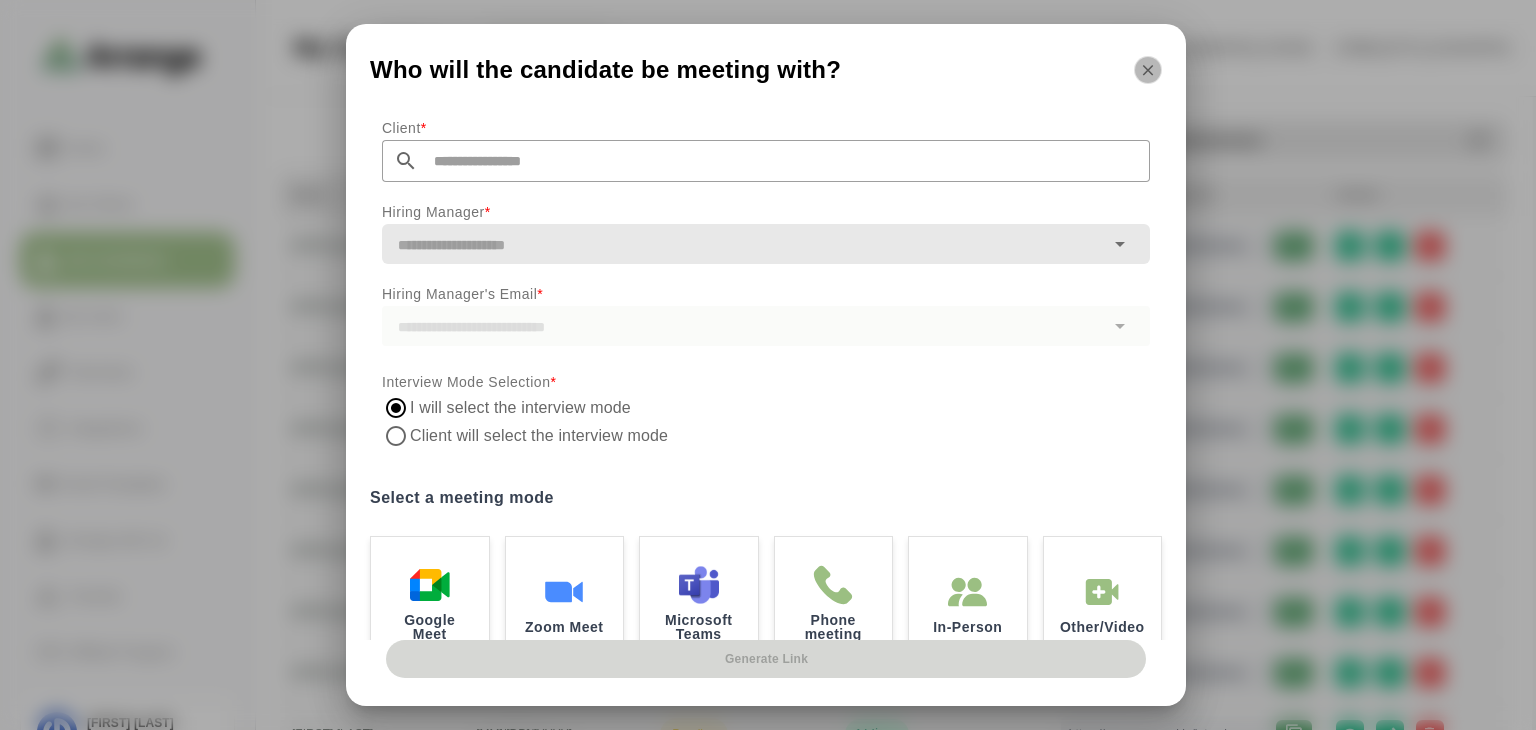 click 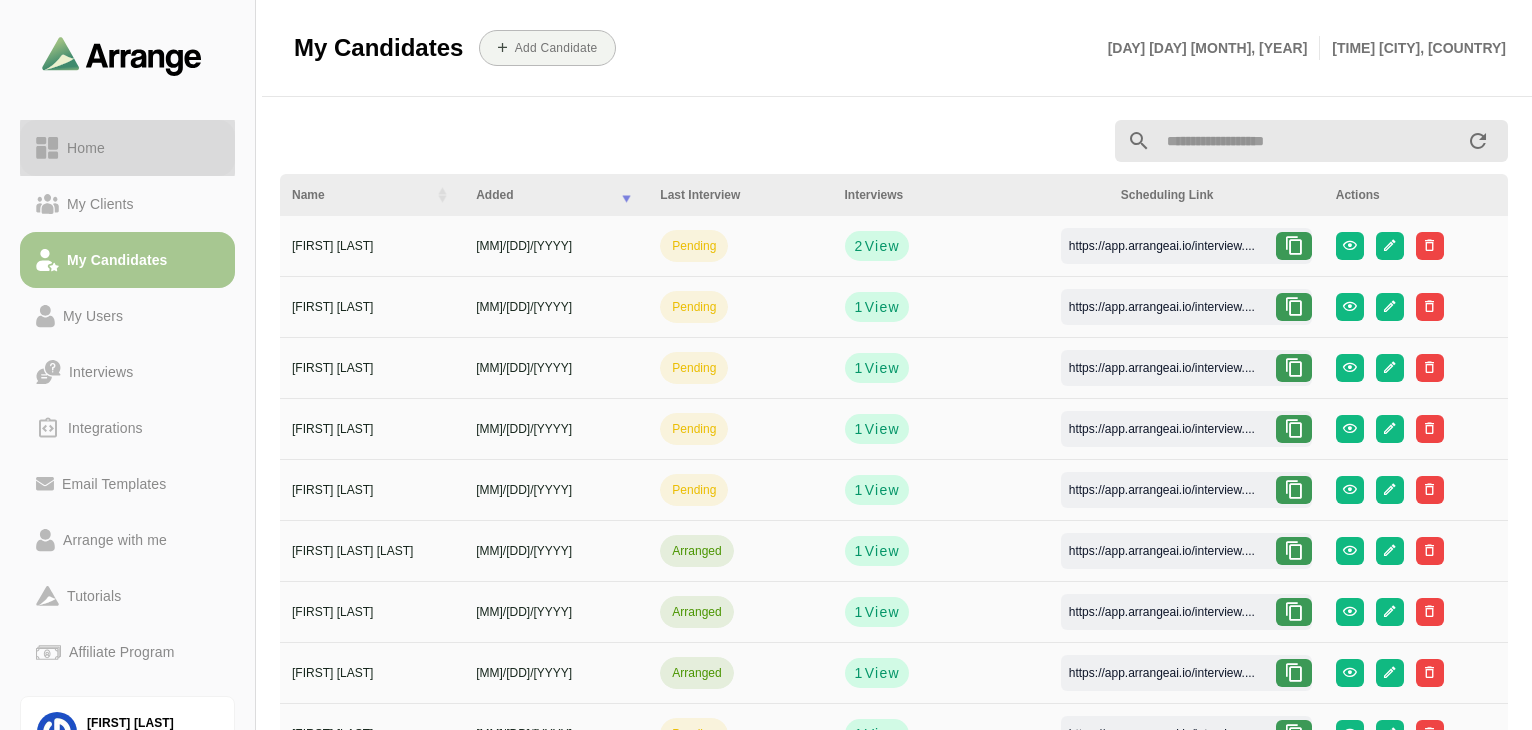 click on "Home" at bounding box center (86, 148) 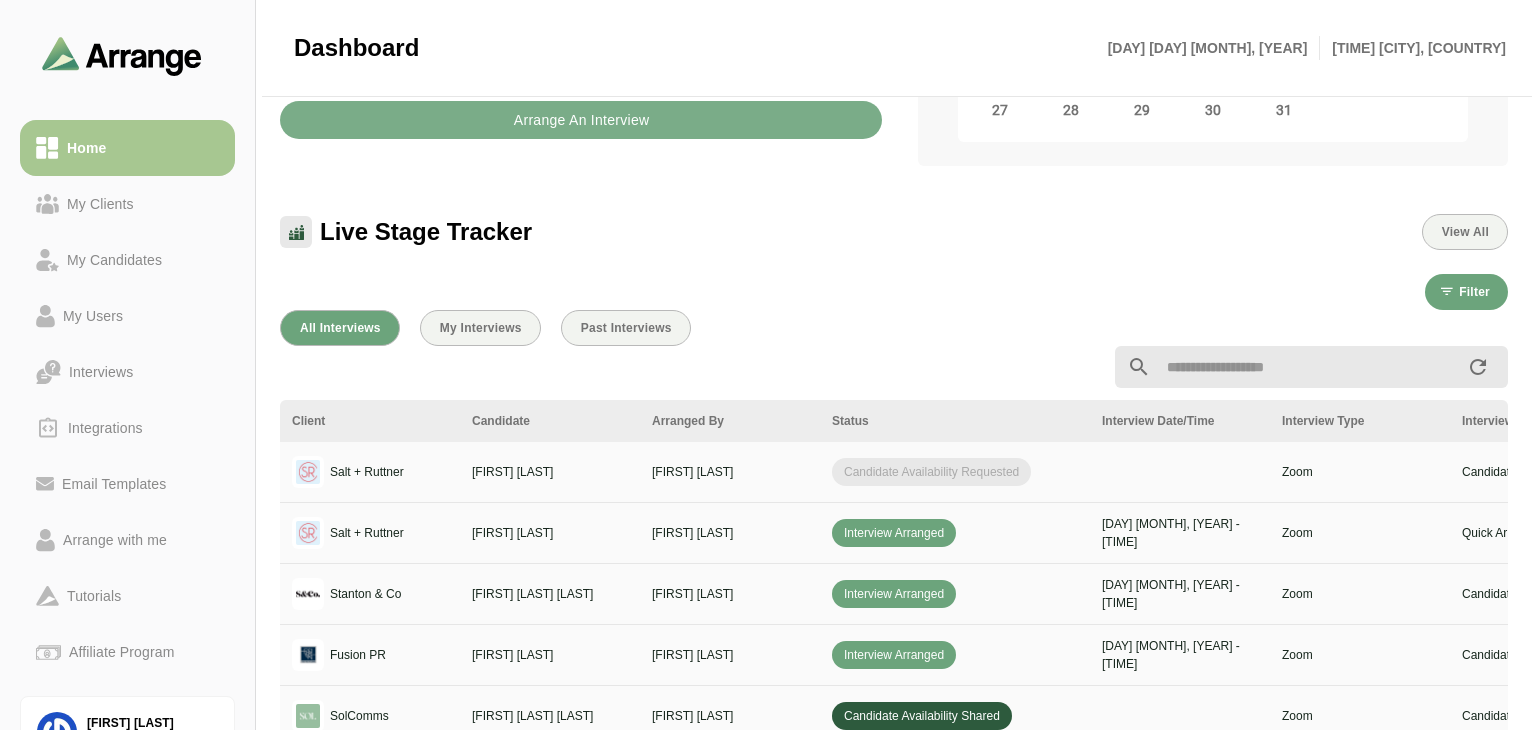 scroll, scrollTop: 444, scrollLeft: 0, axis: vertical 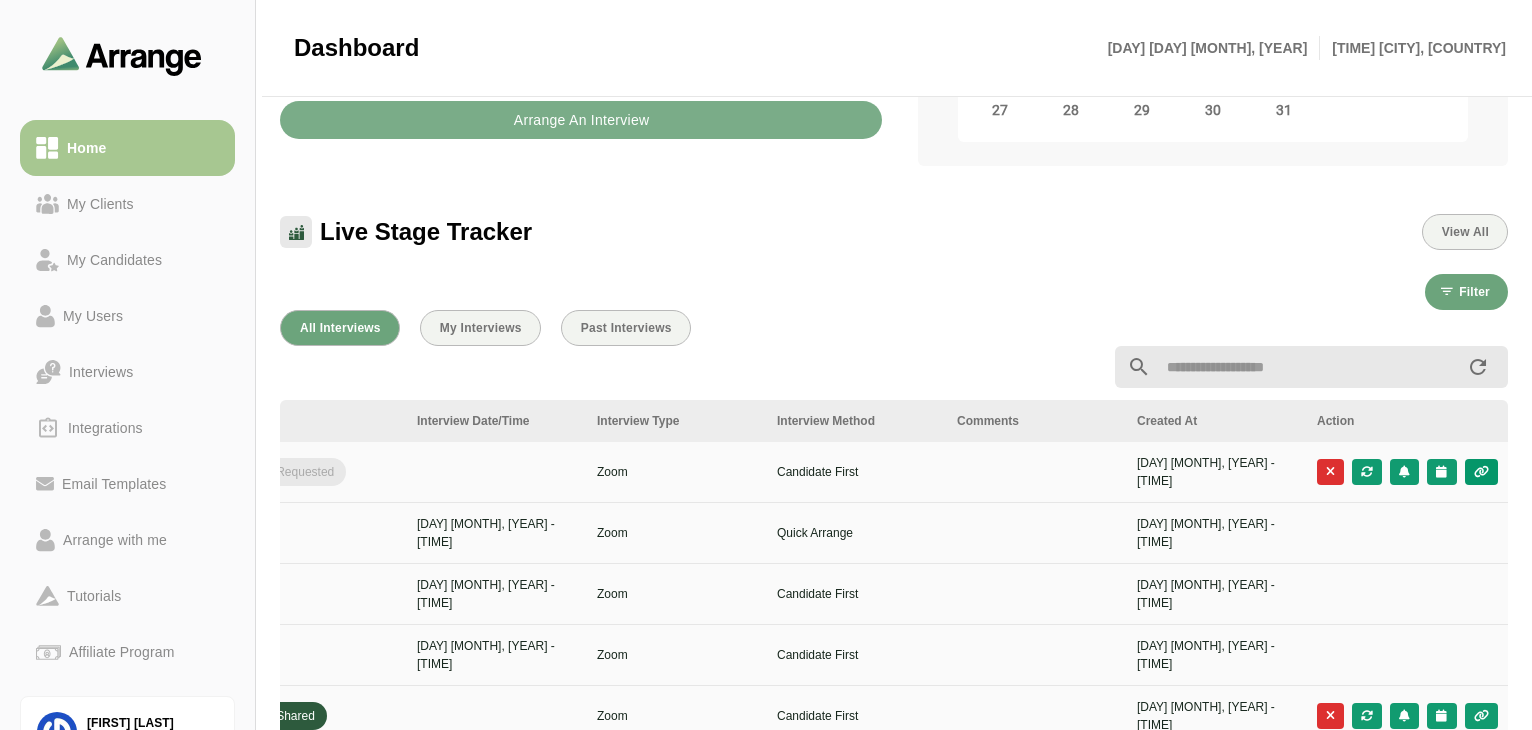 click 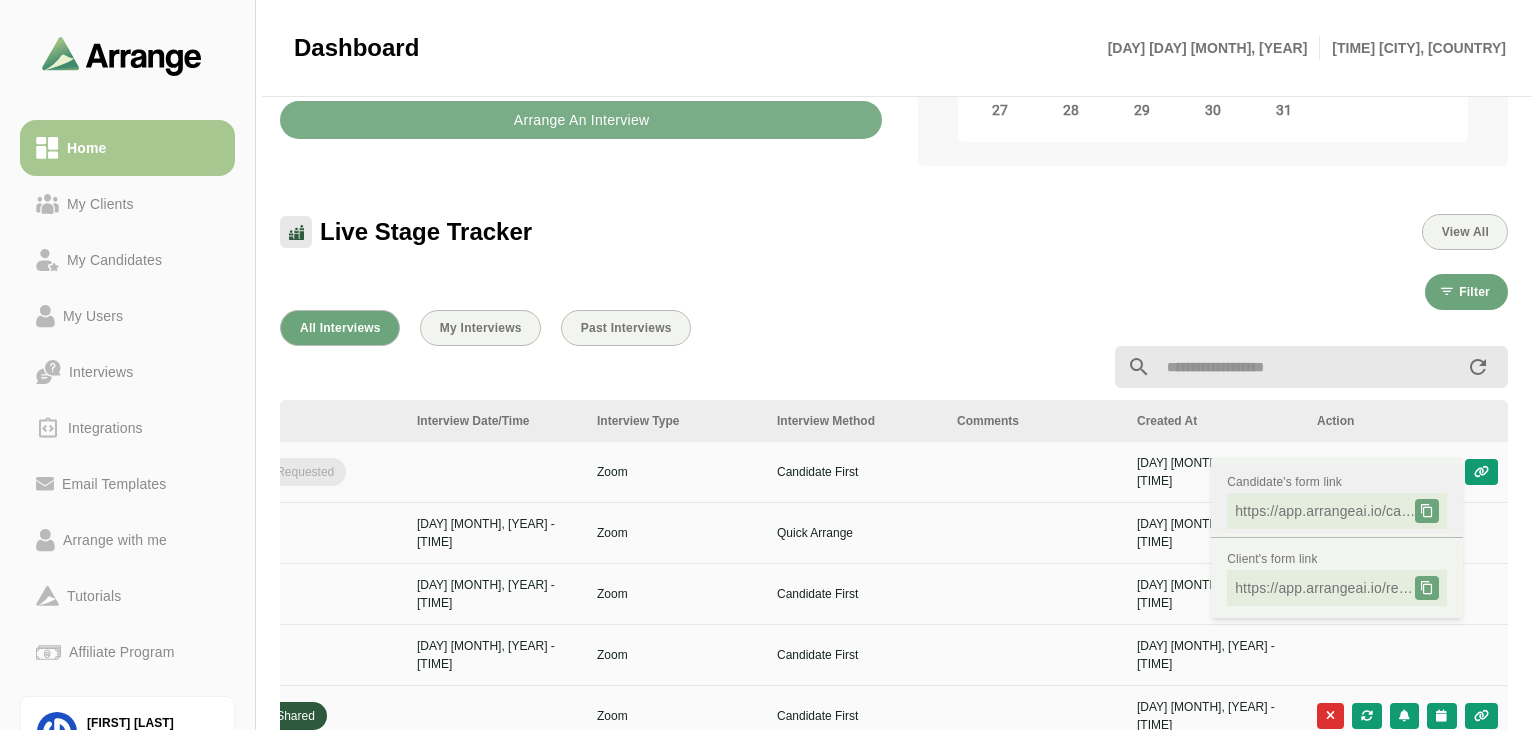 click at bounding box center [1427, 511] 